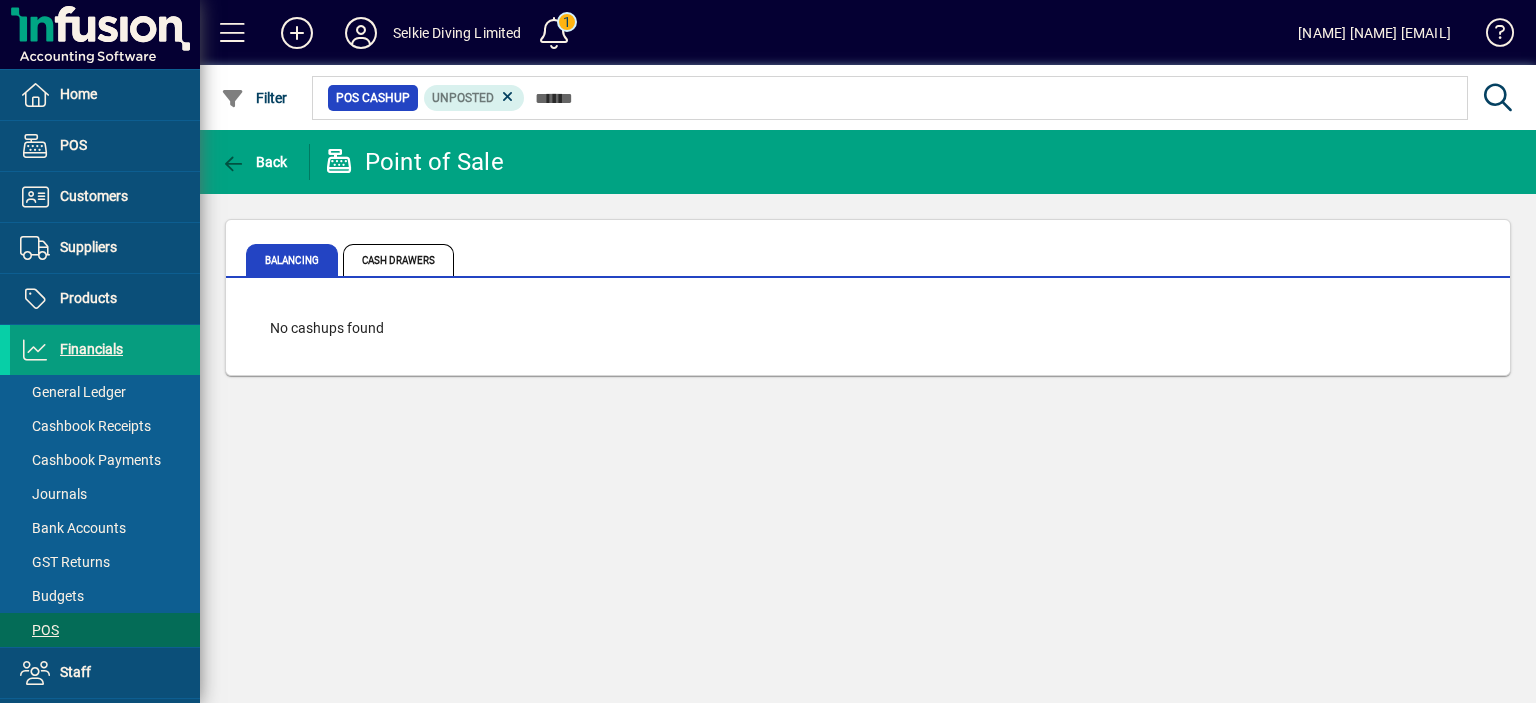 scroll, scrollTop: 0, scrollLeft: 0, axis: both 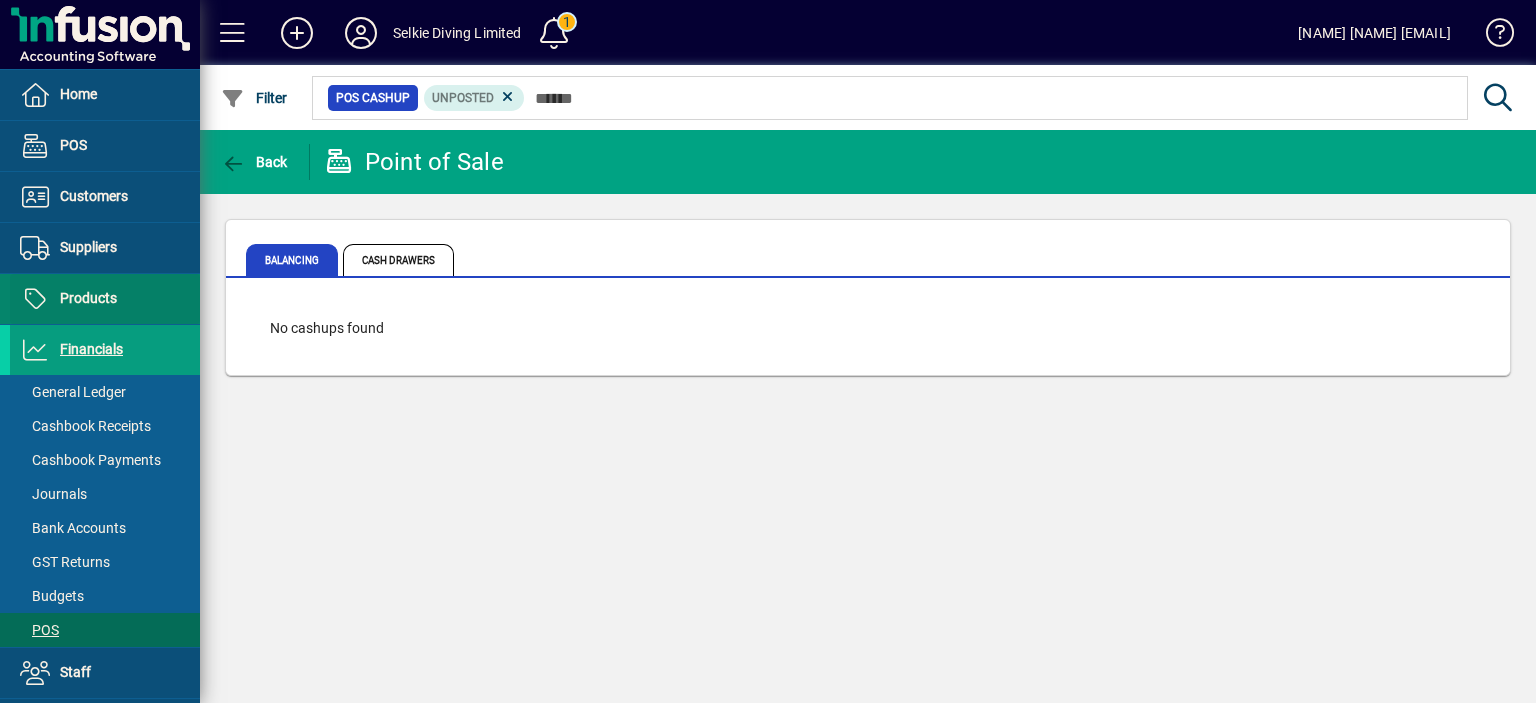 click on "Products" at bounding box center (88, 298) 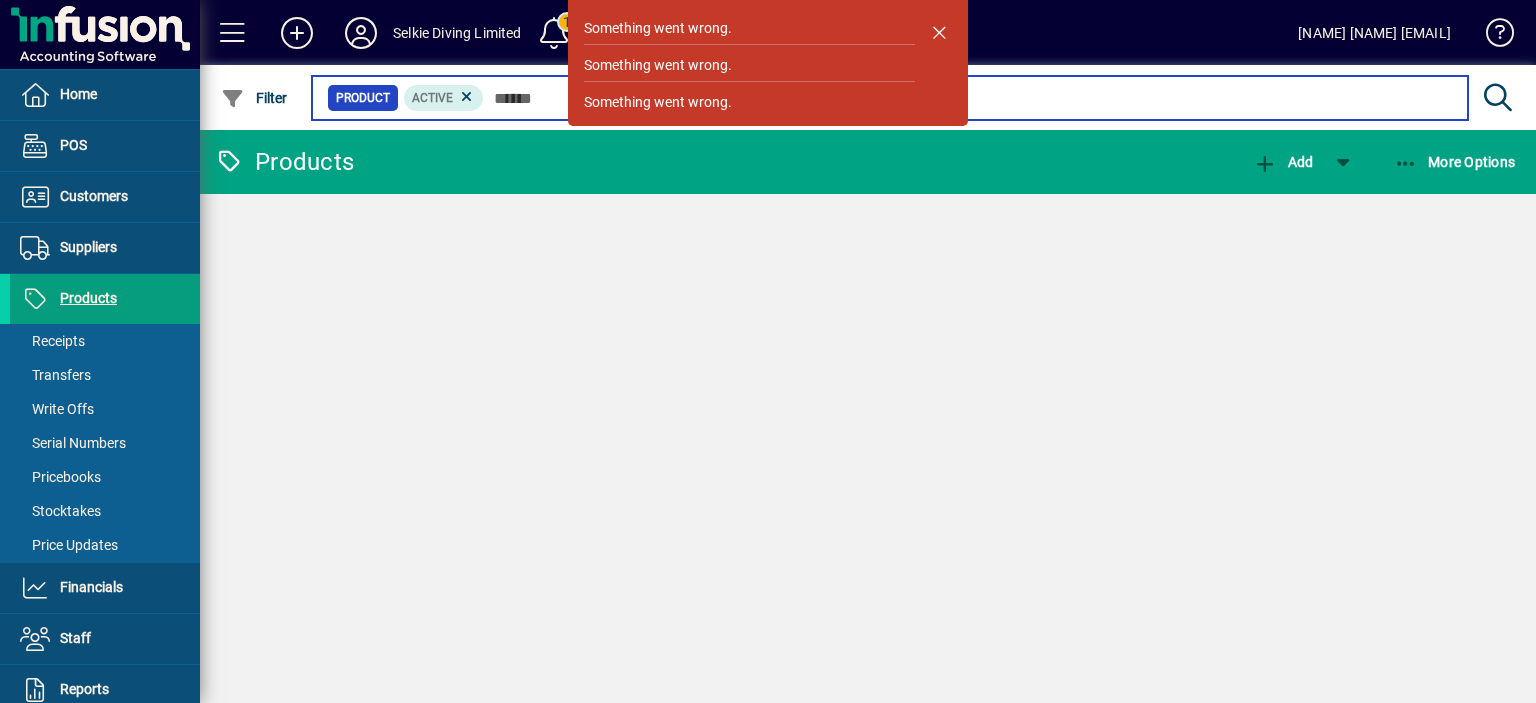 click at bounding box center (968, 98) 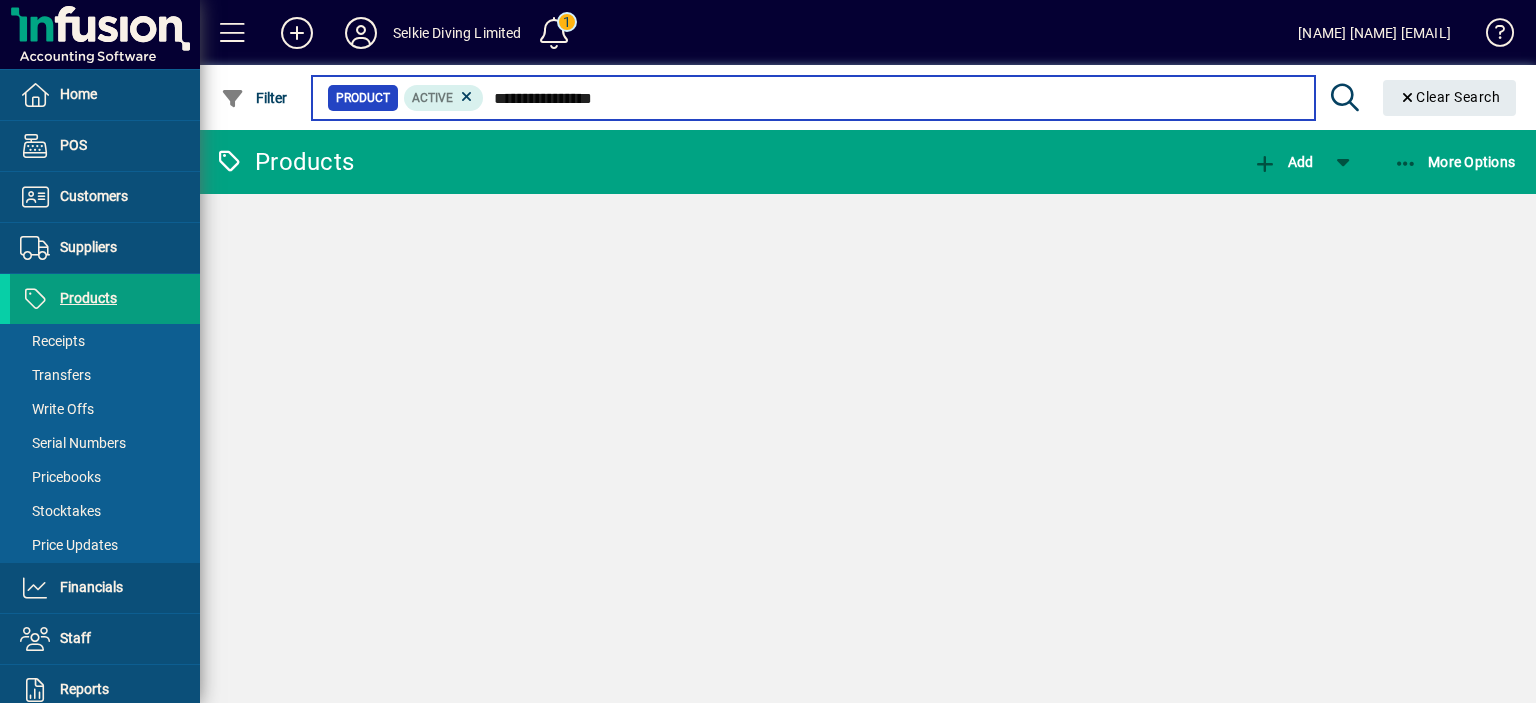 type on "**********" 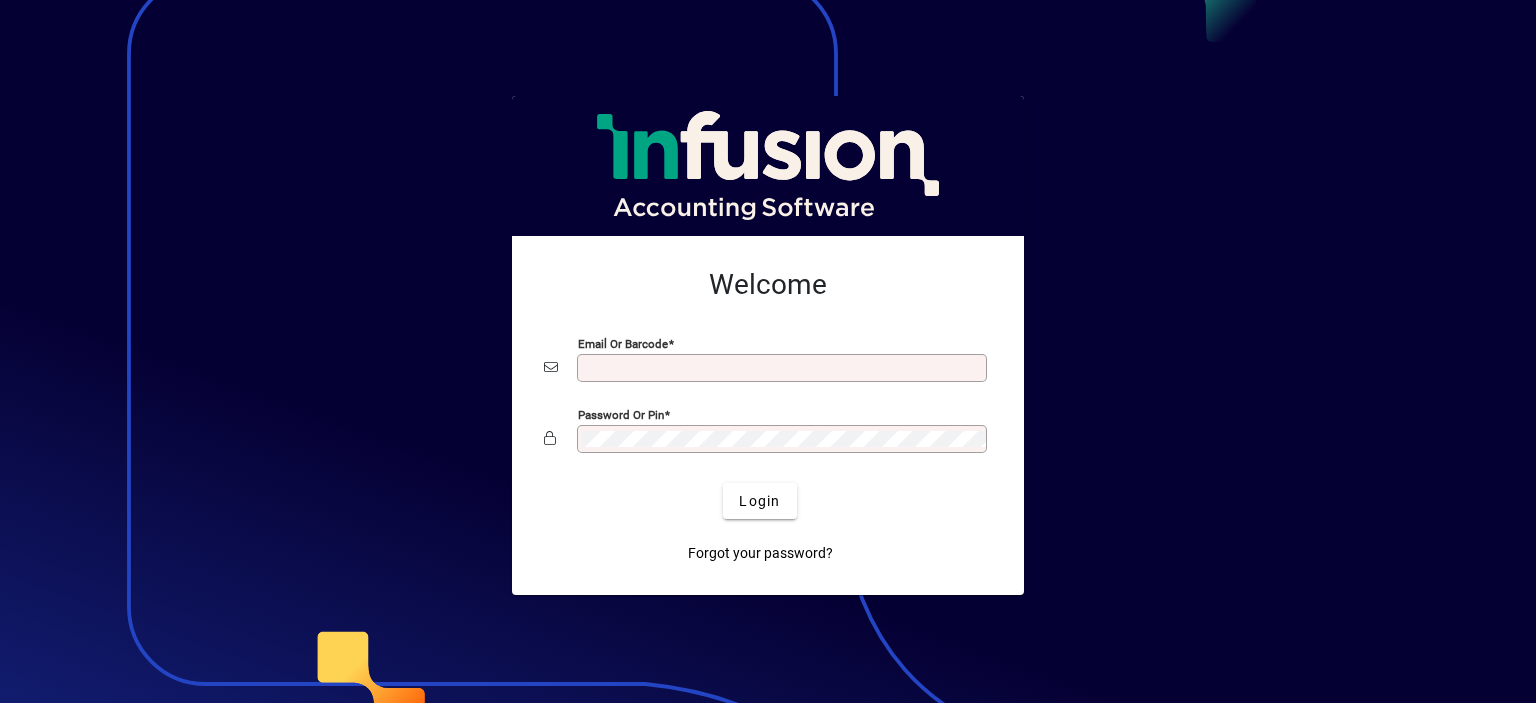 scroll, scrollTop: 0, scrollLeft: 0, axis: both 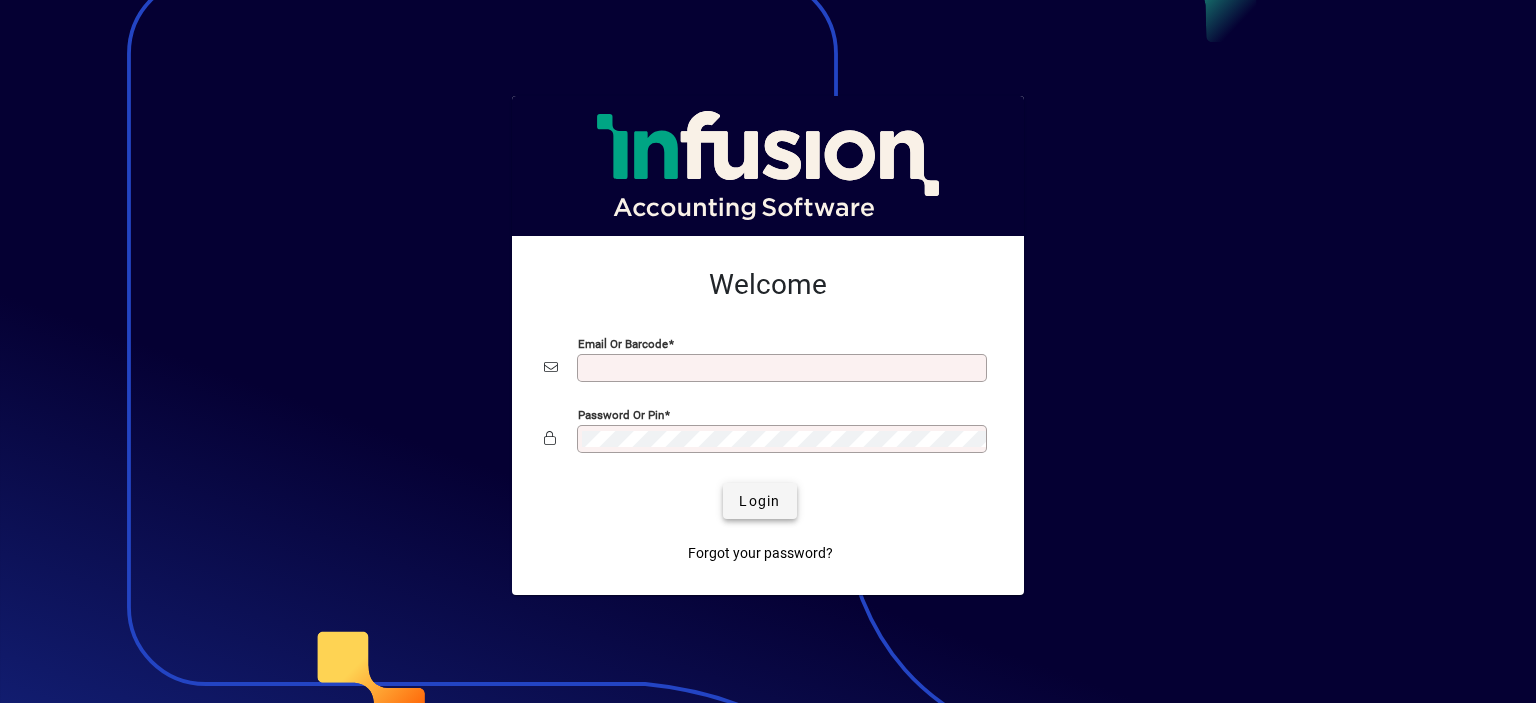 type on "**********" 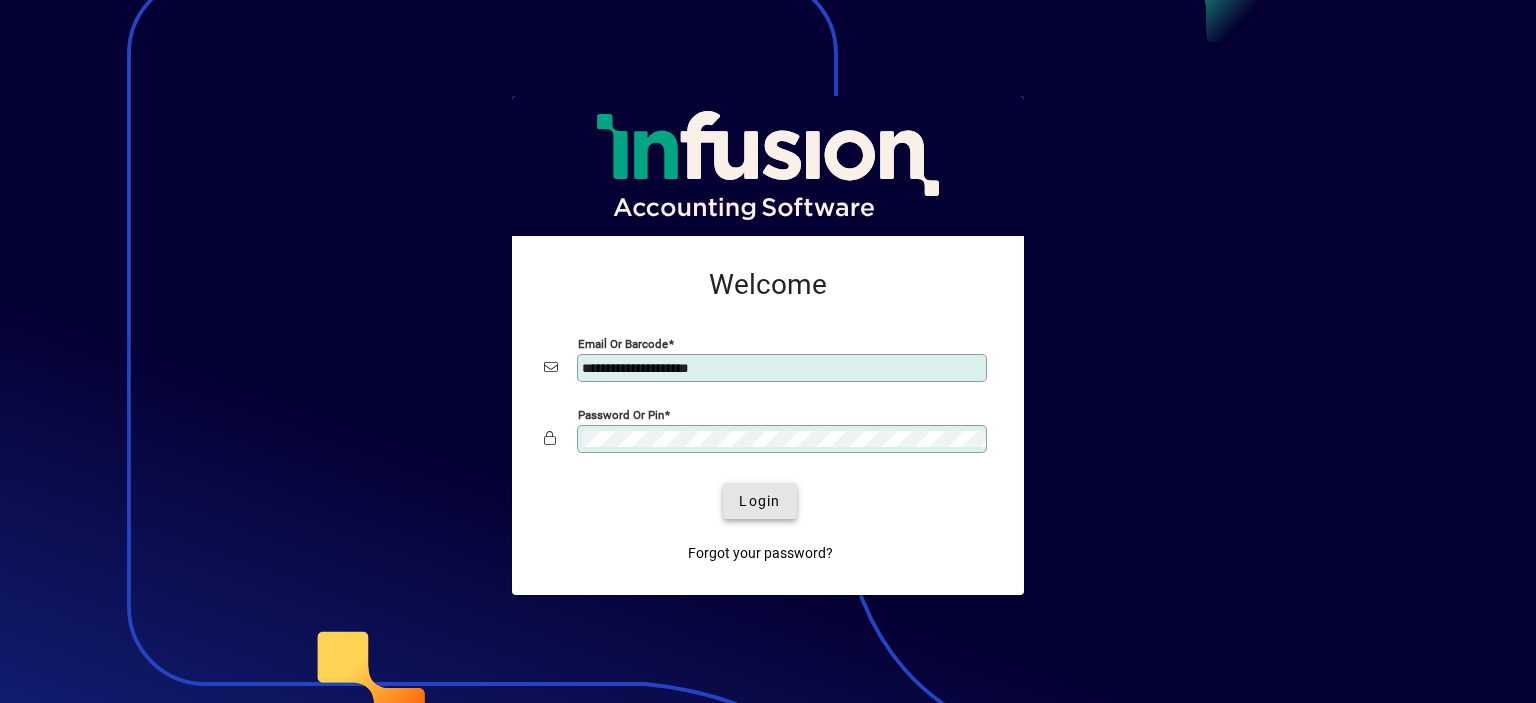 click 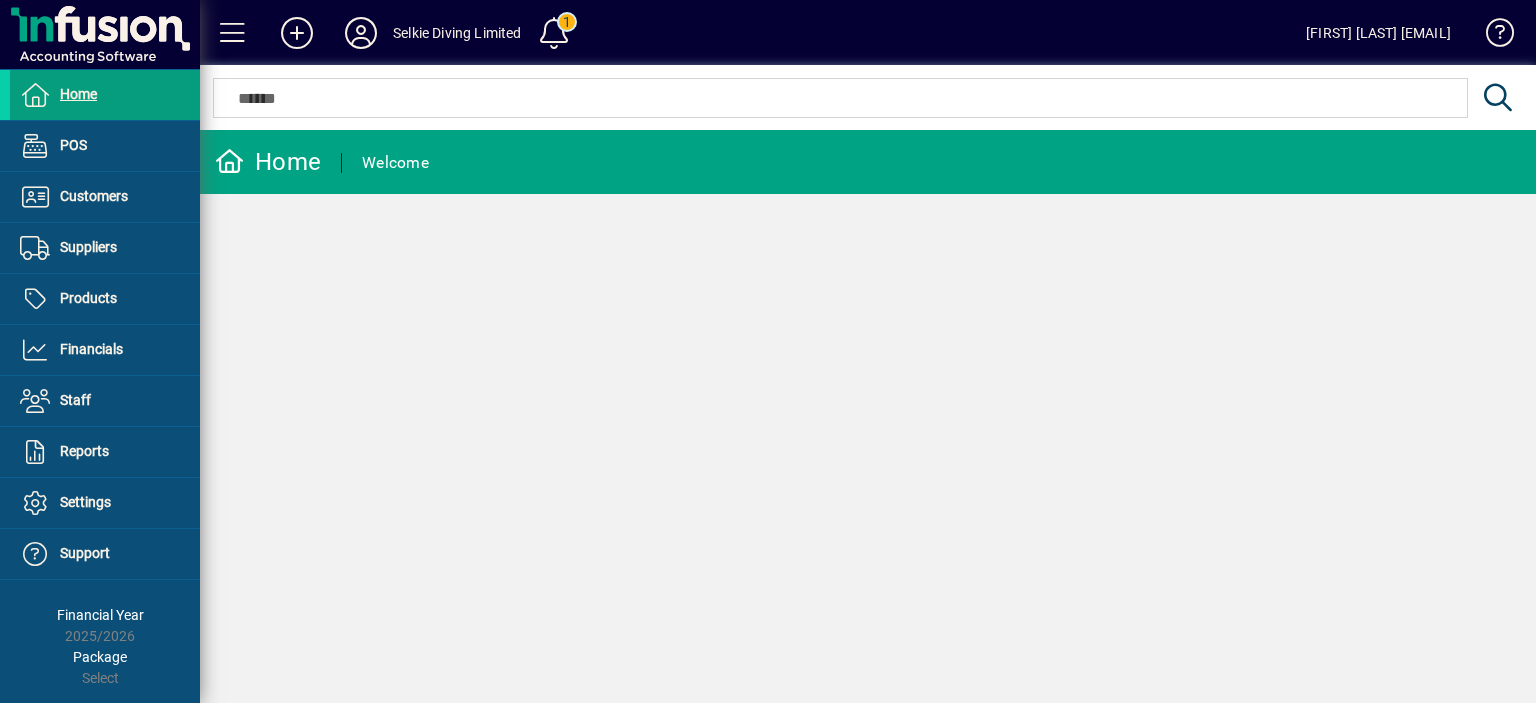 scroll, scrollTop: 0, scrollLeft: 0, axis: both 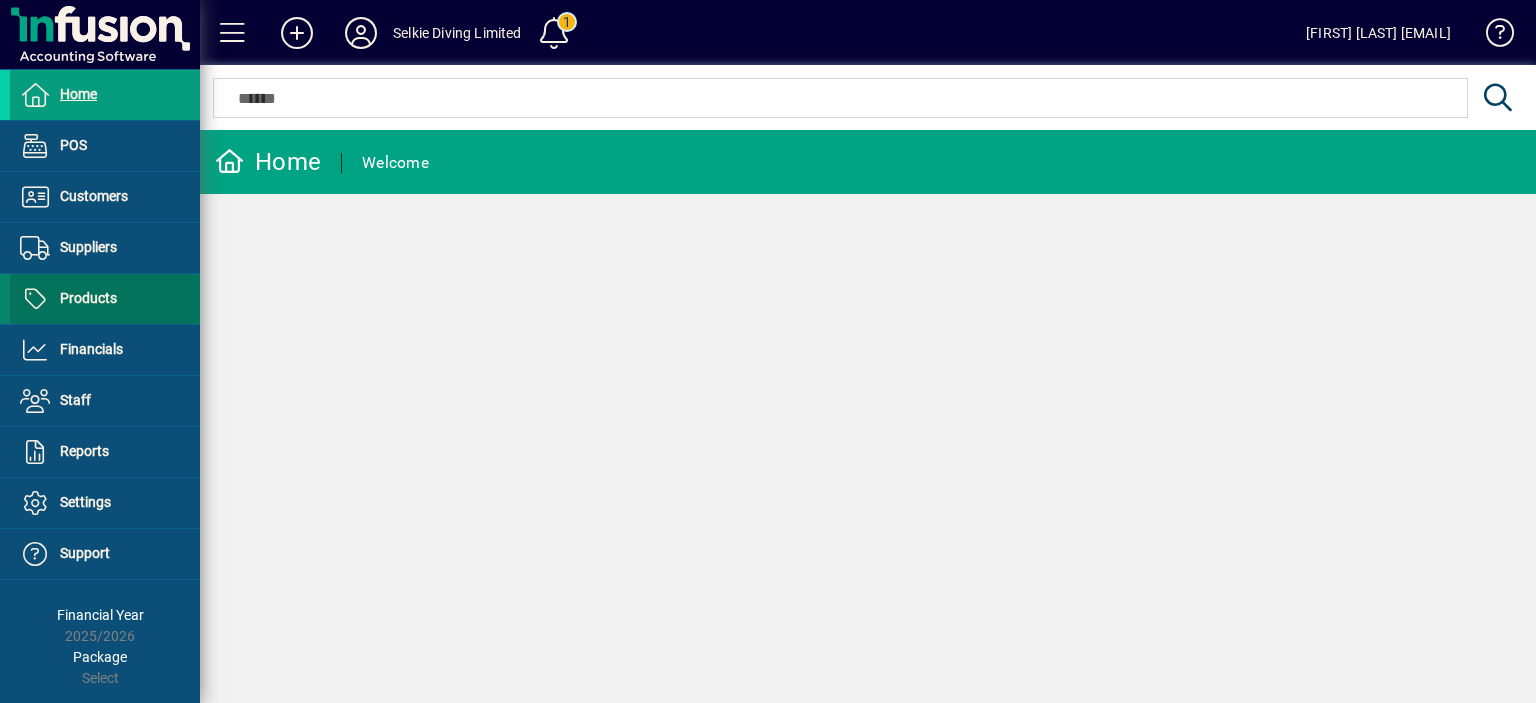 click at bounding box center [105, 299] 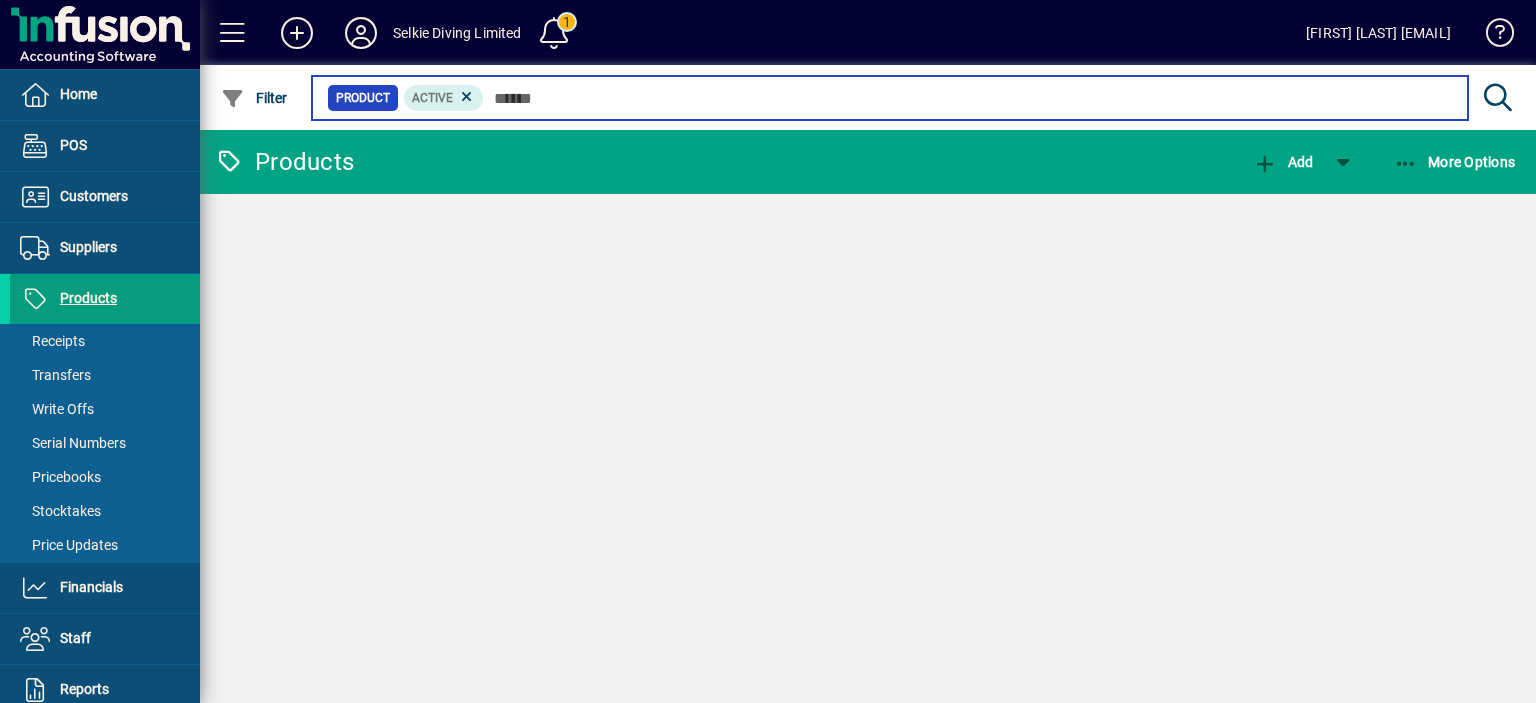 click at bounding box center [968, 98] 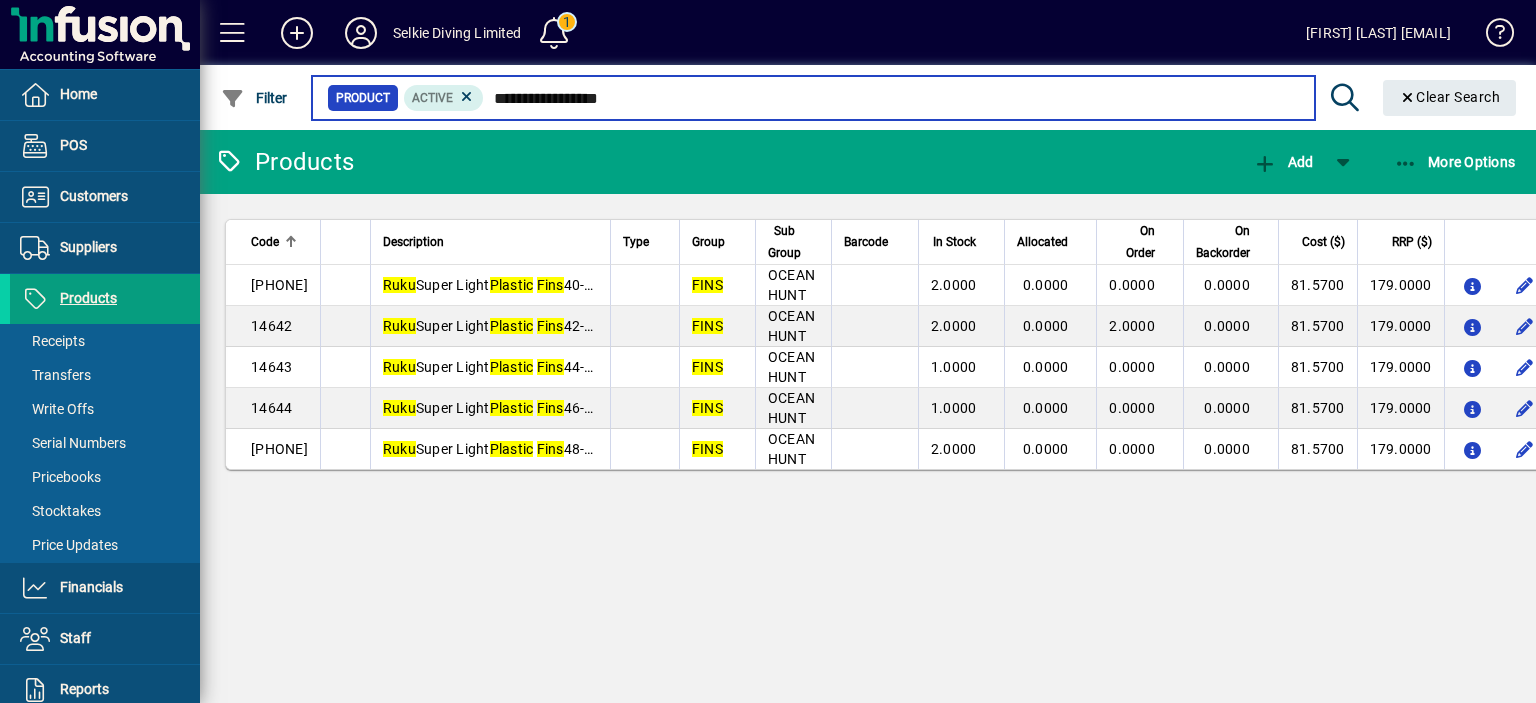 type on "**********" 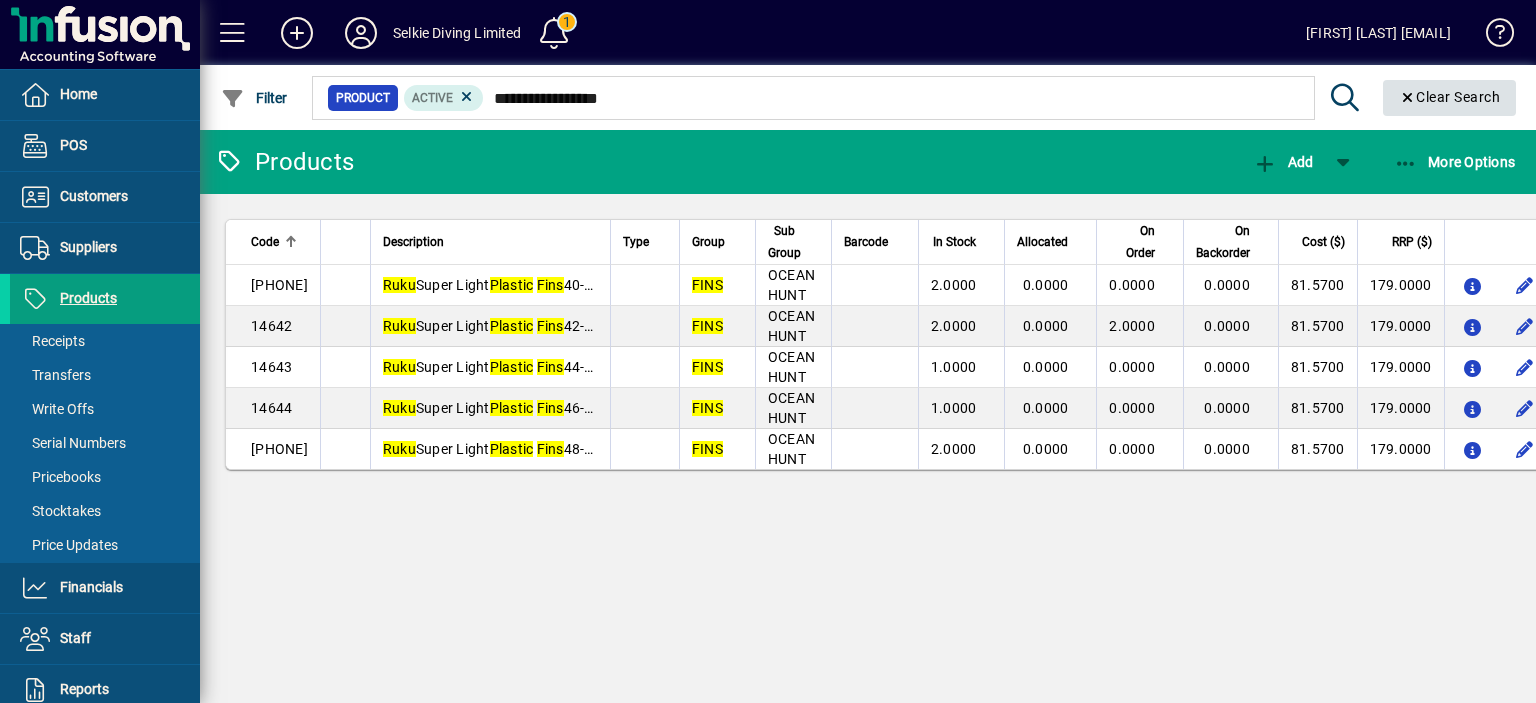 click on "Clear Search" 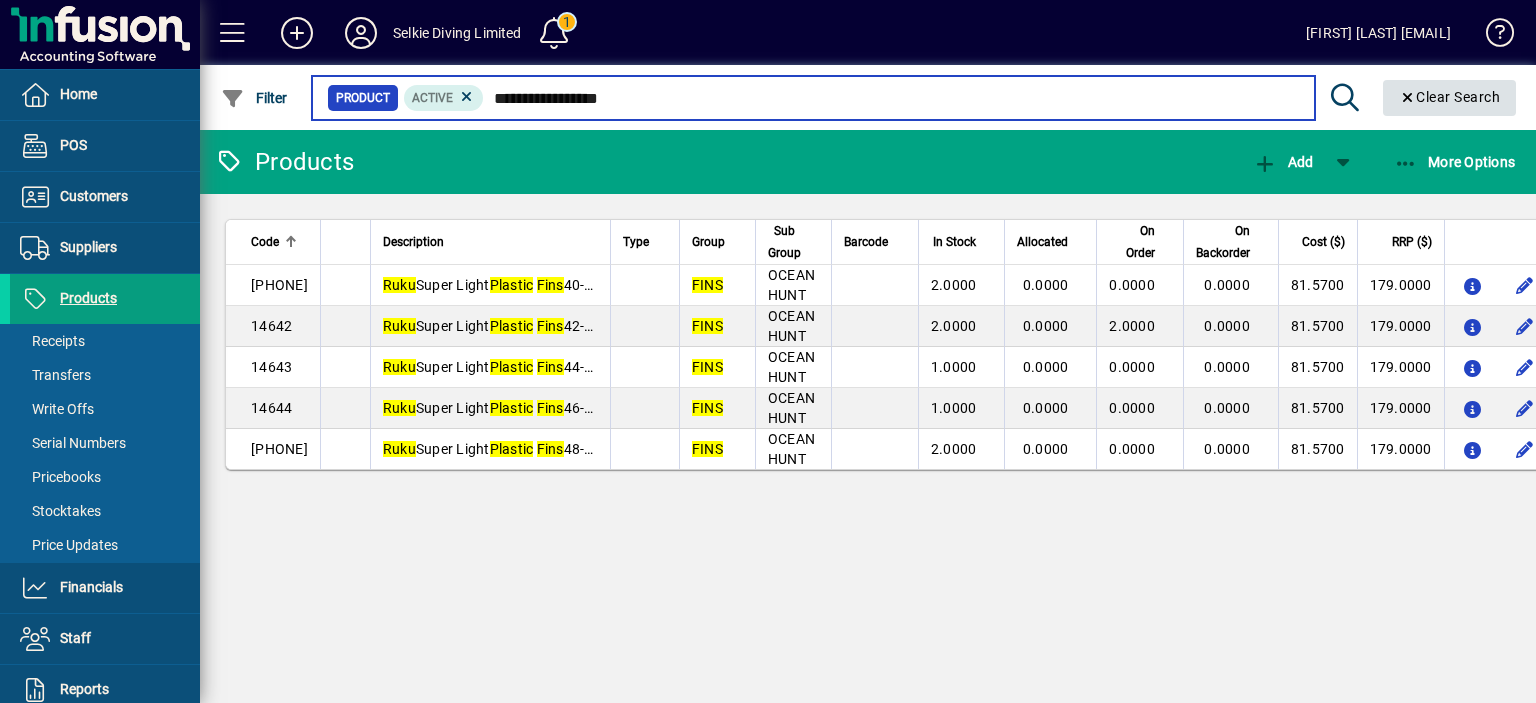 type 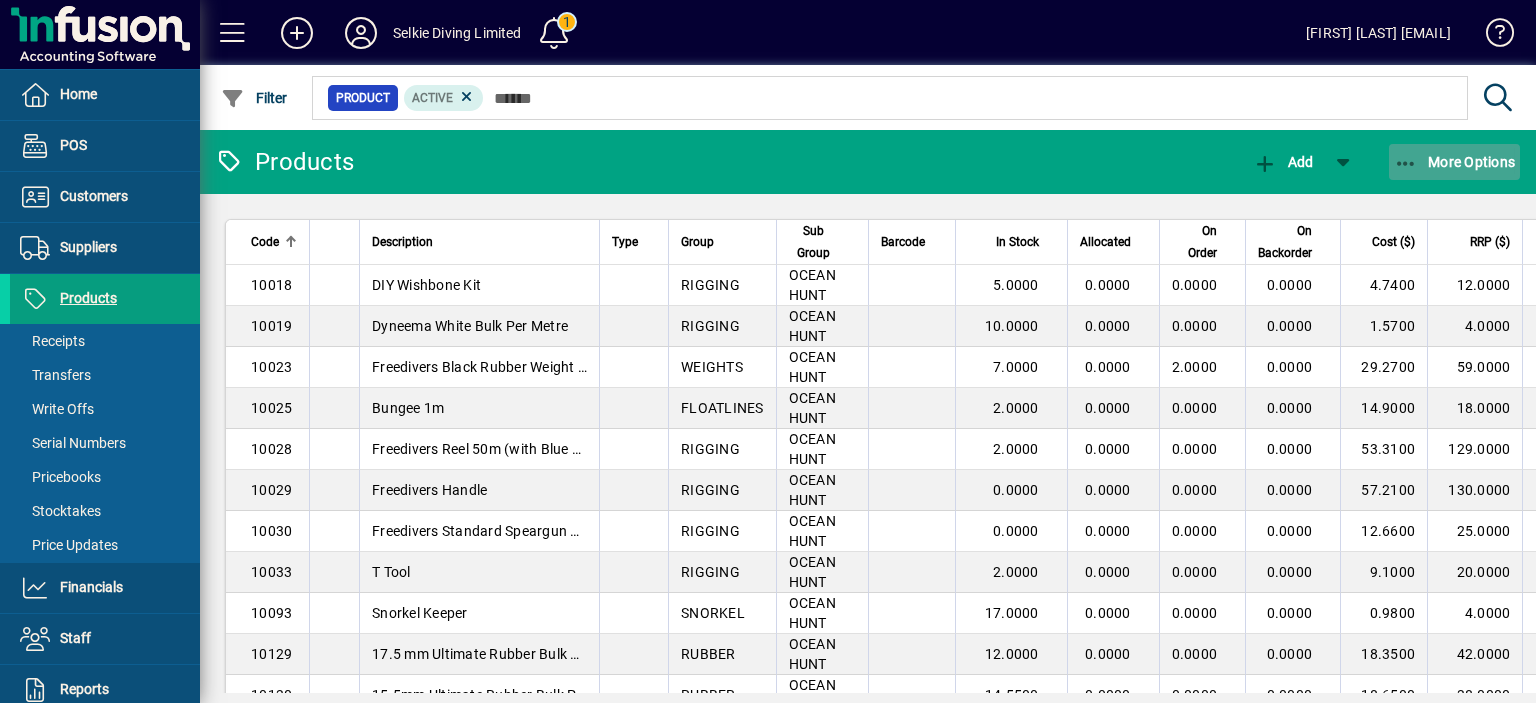 click 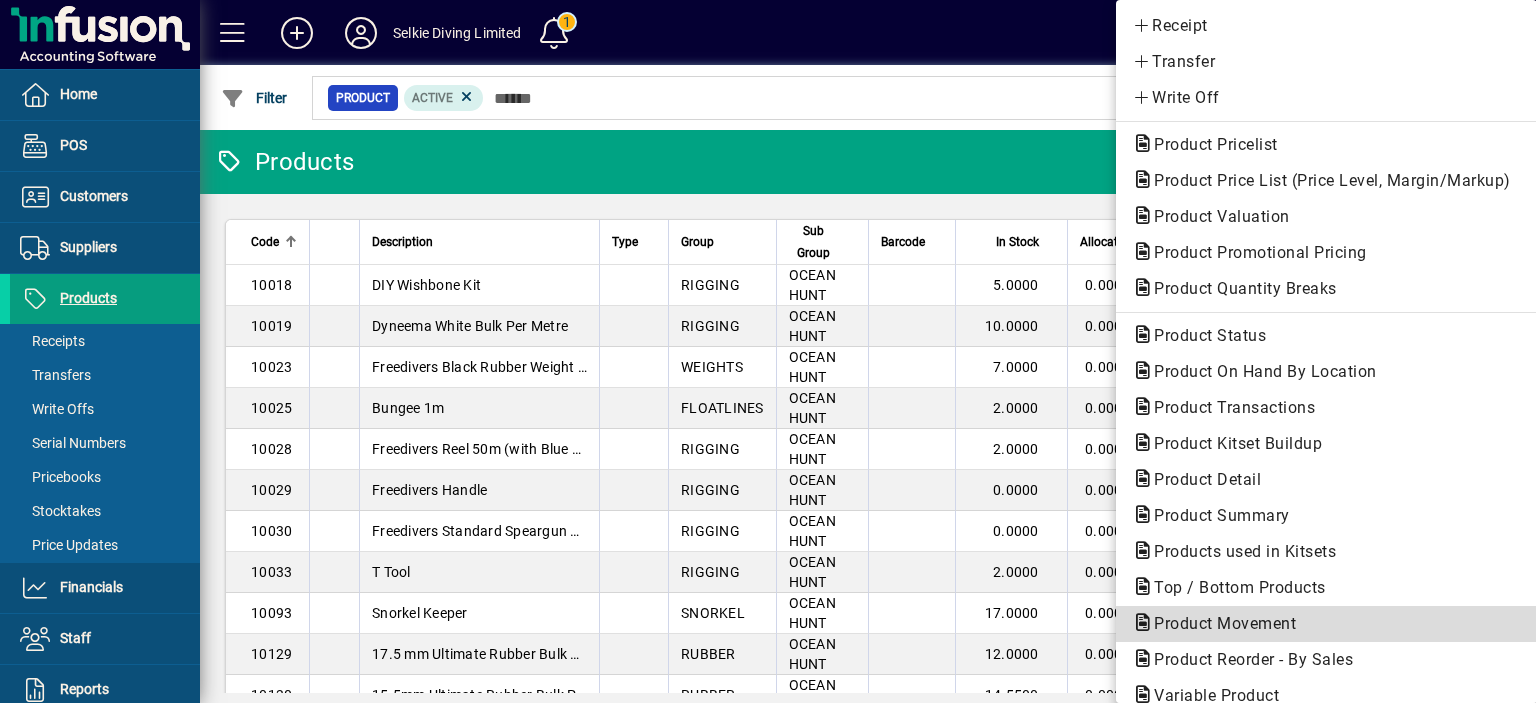 click on "Product Movement" 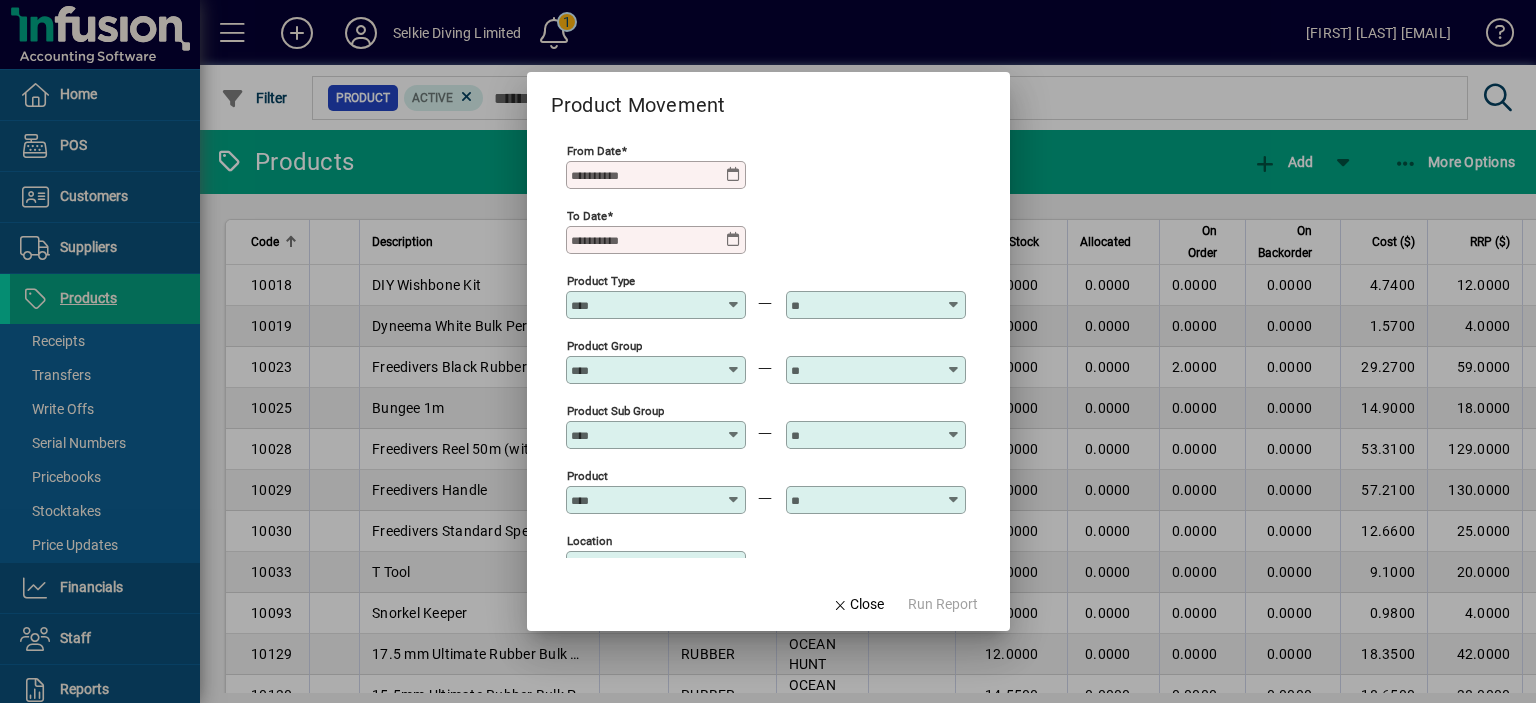 click at bounding box center [734, 175] 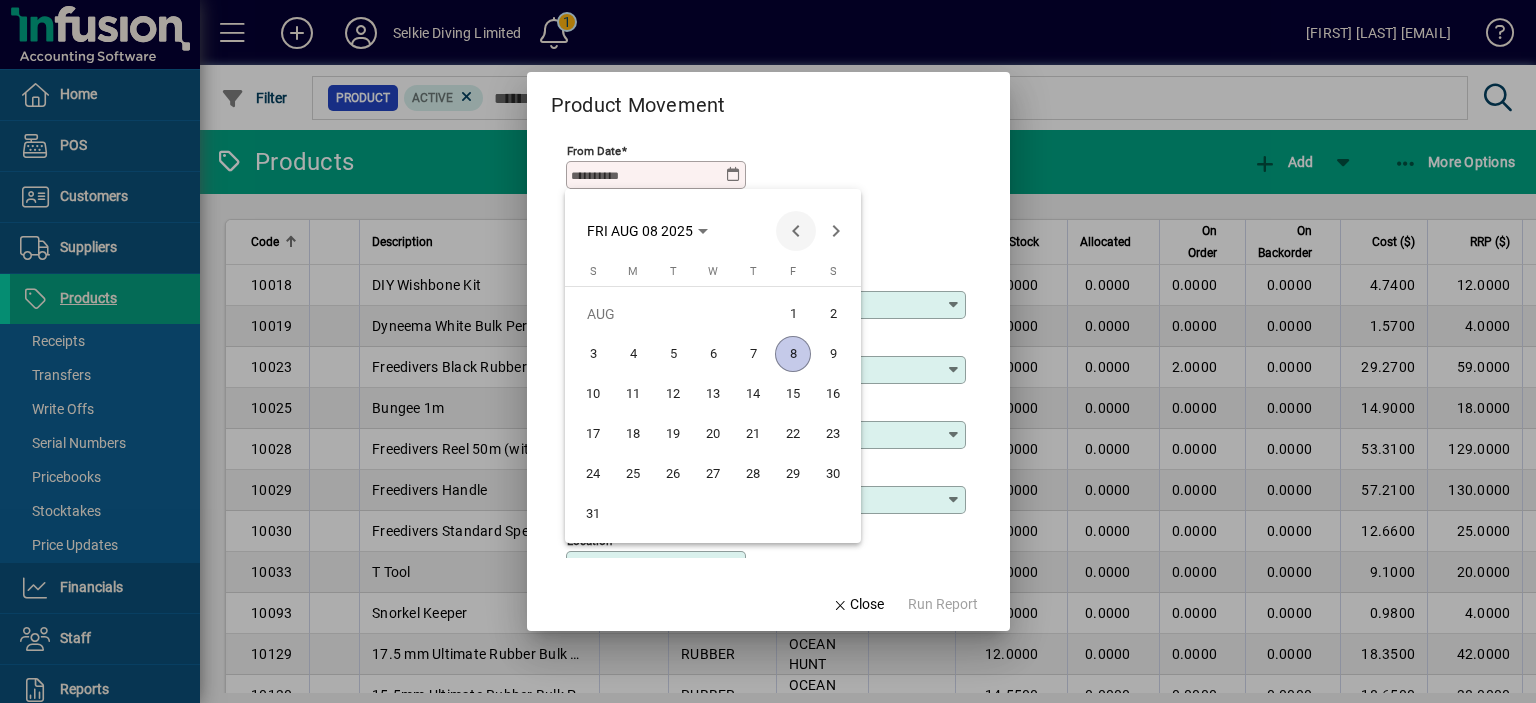click at bounding box center [796, 231] 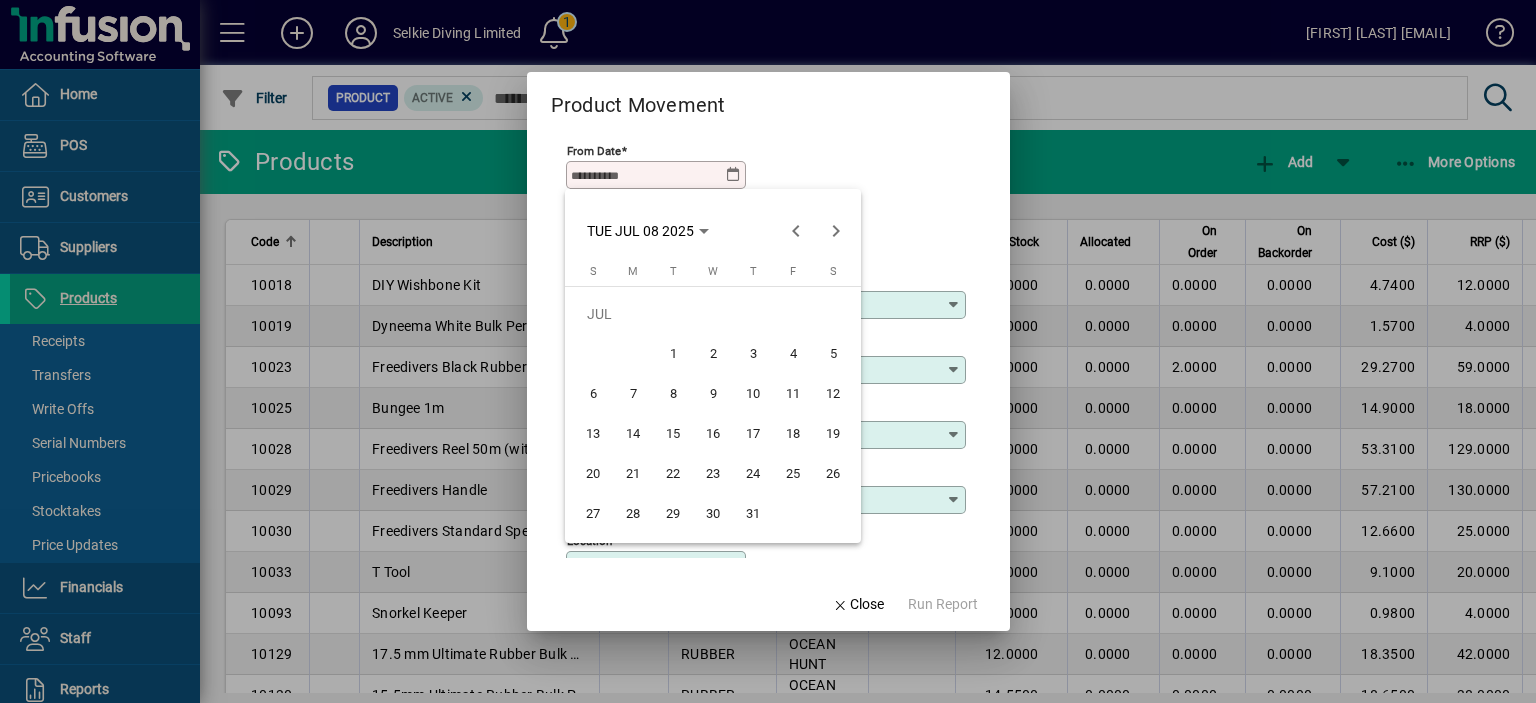 click at bounding box center (768, 351) 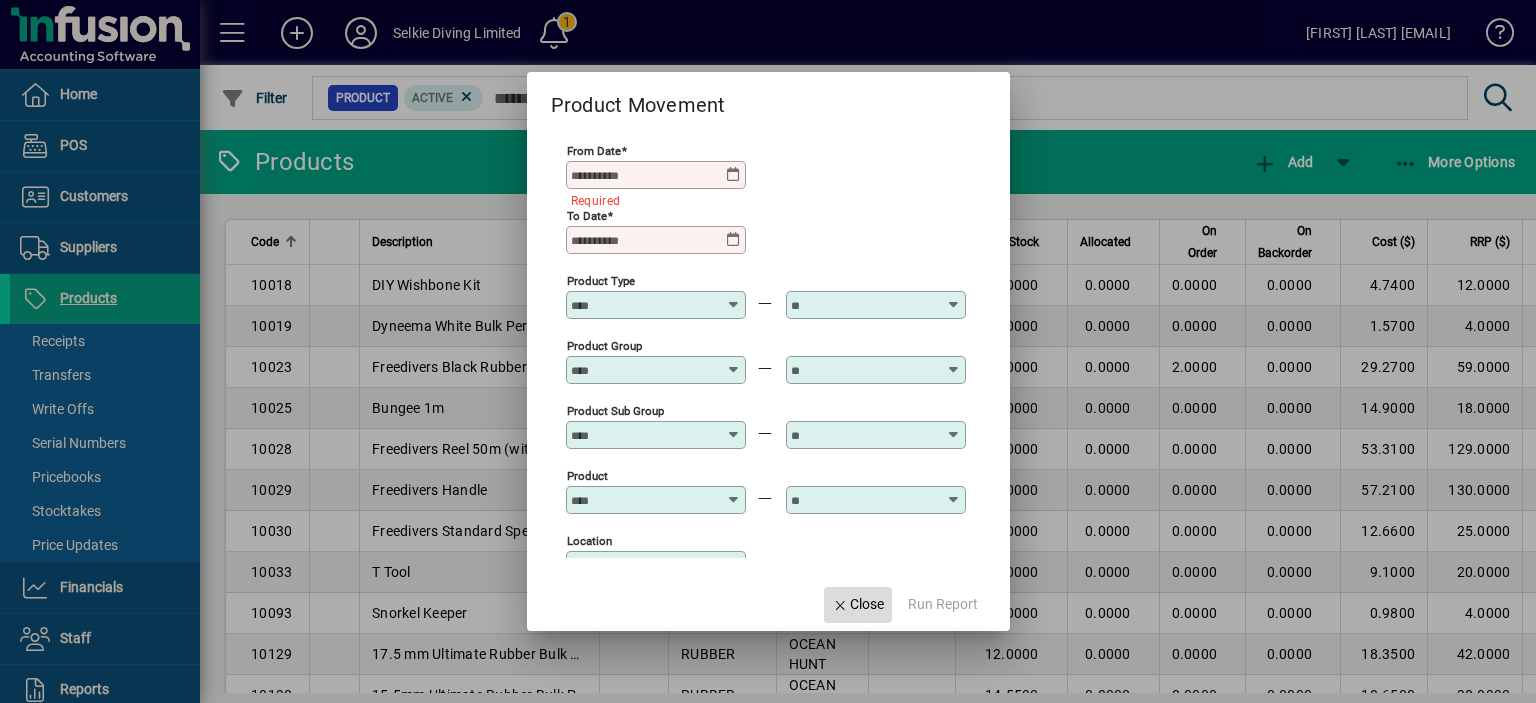 click on "Close" 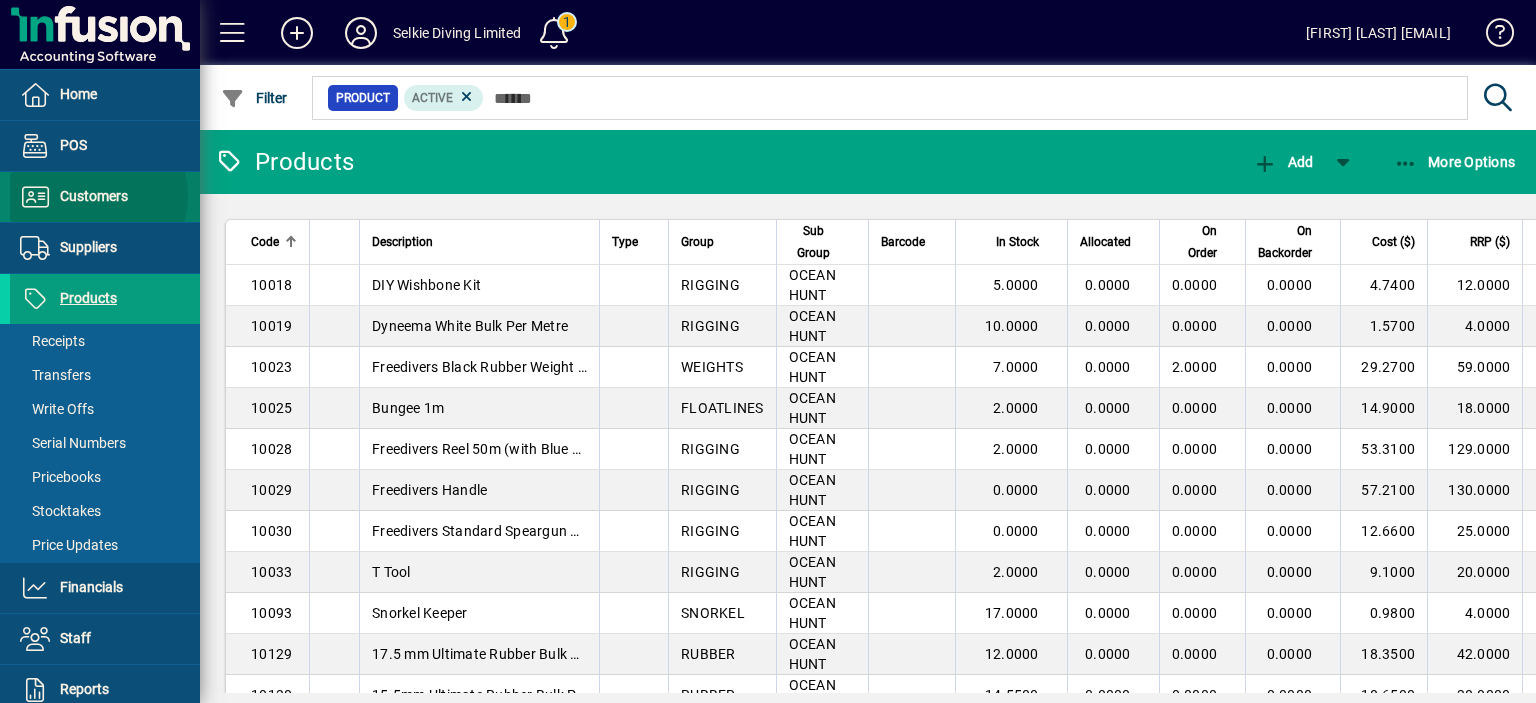click on "Customers" at bounding box center [94, 196] 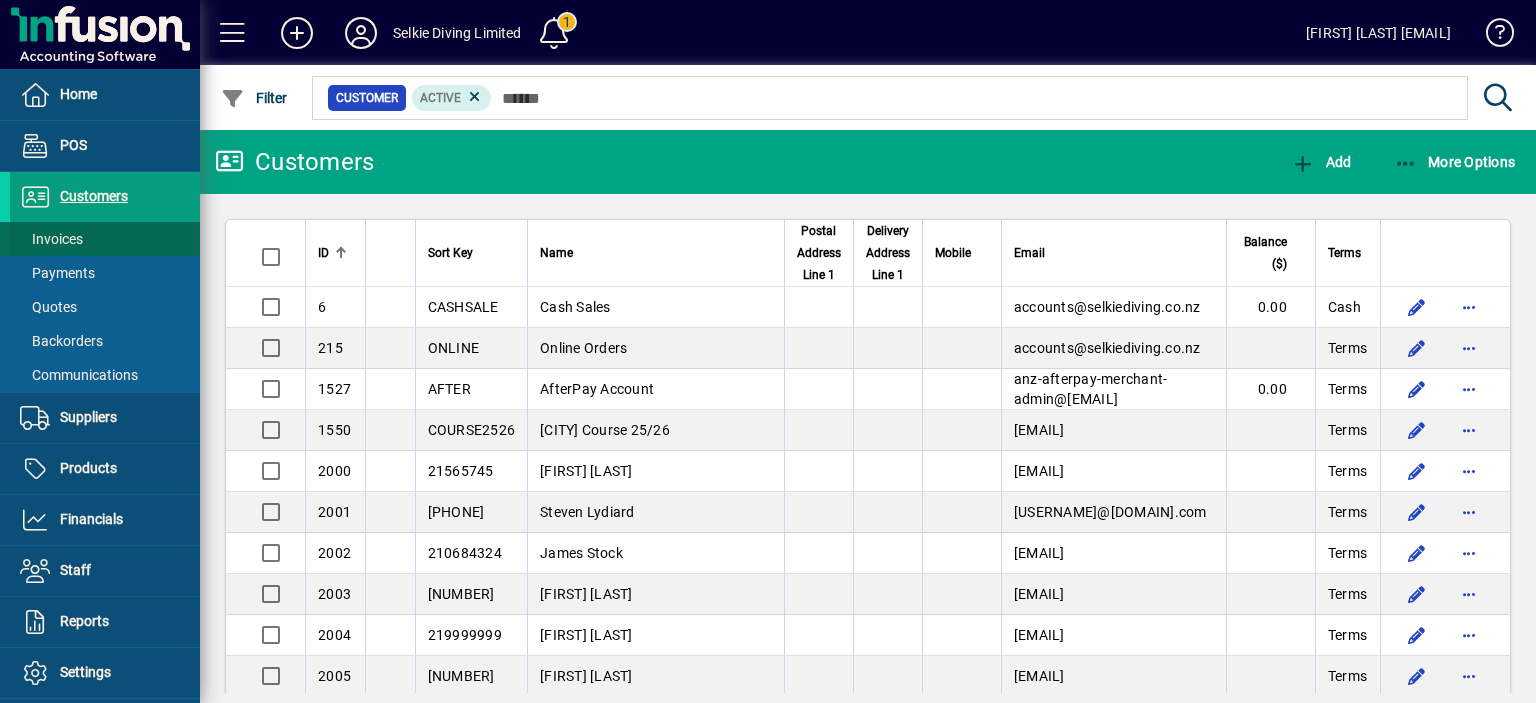 click on "Invoices" at bounding box center (51, 239) 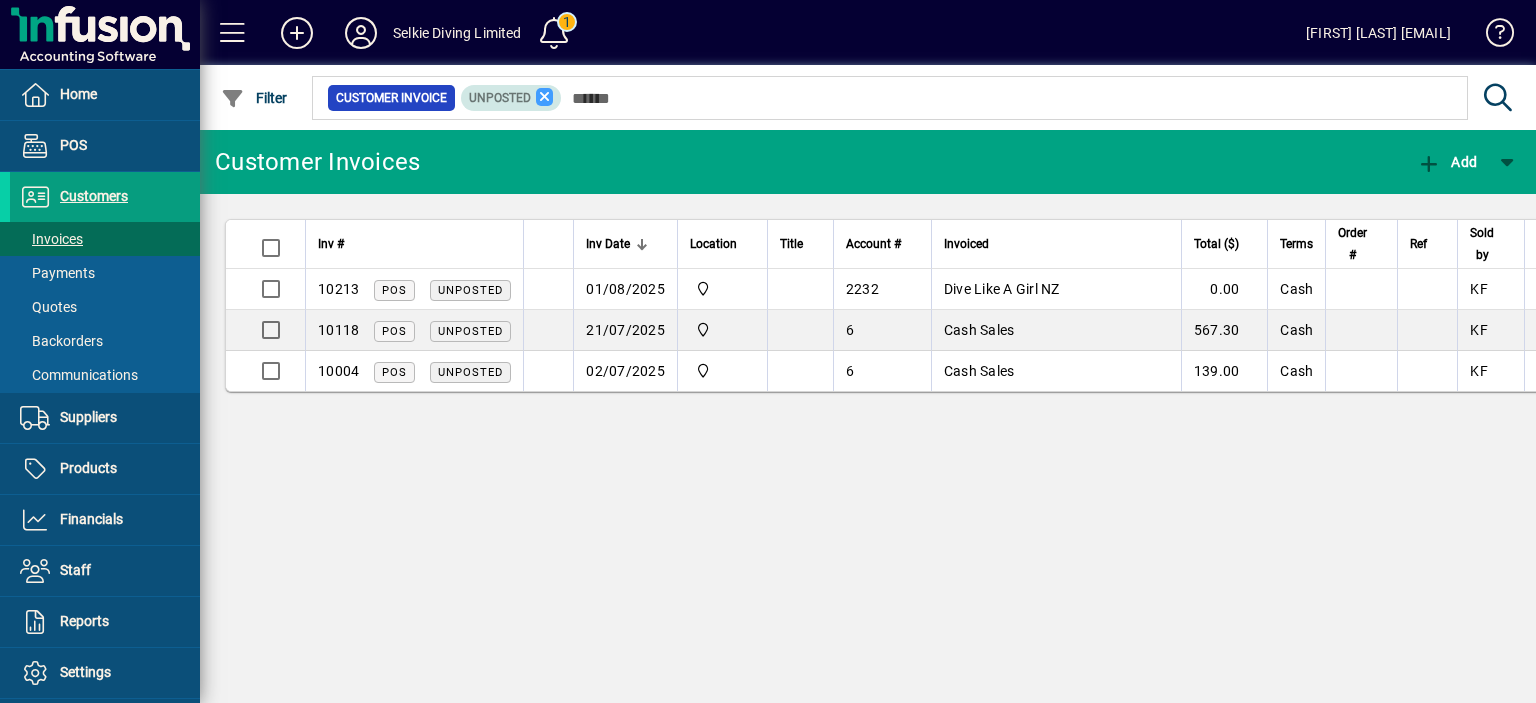 click at bounding box center (545, 97) 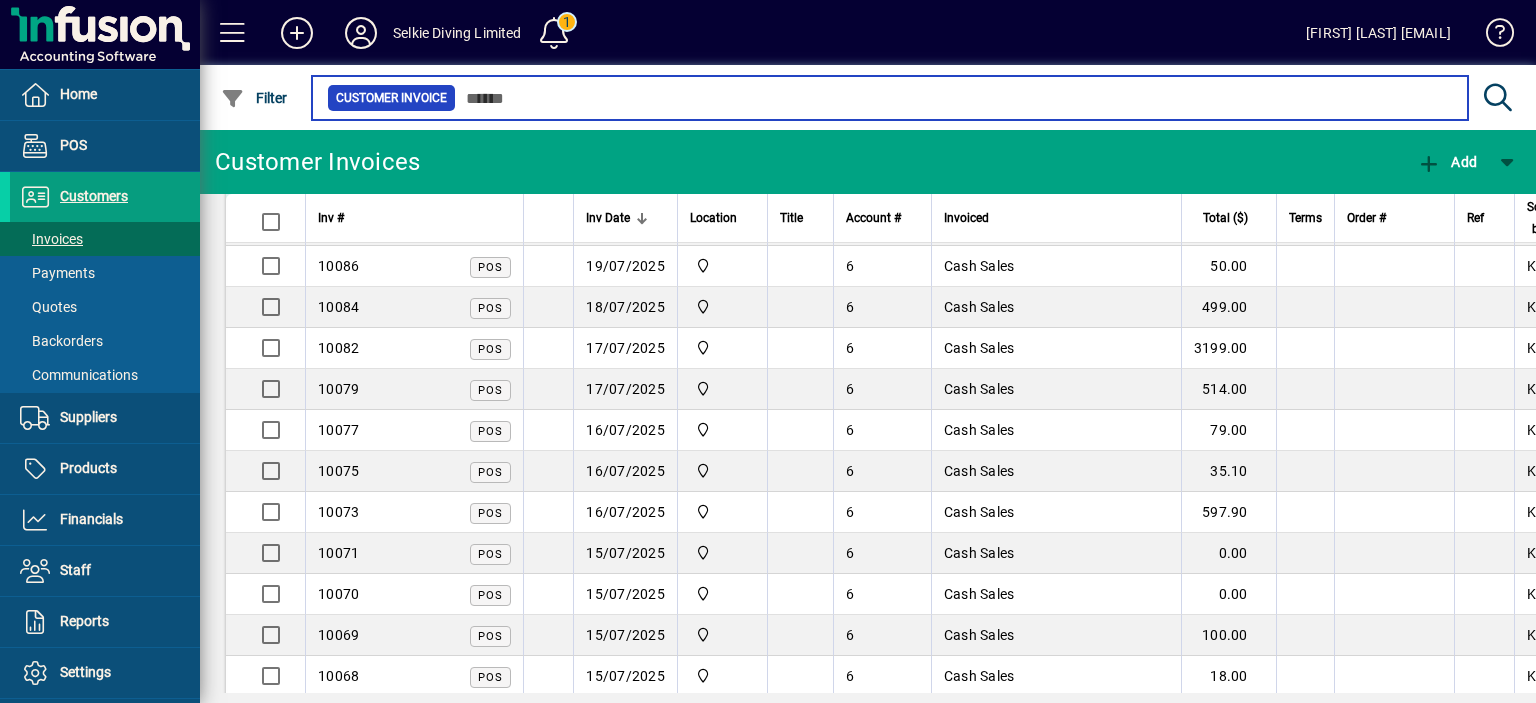 scroll, scrollTop: 3736, scrollLeft: 0, axis: vertical 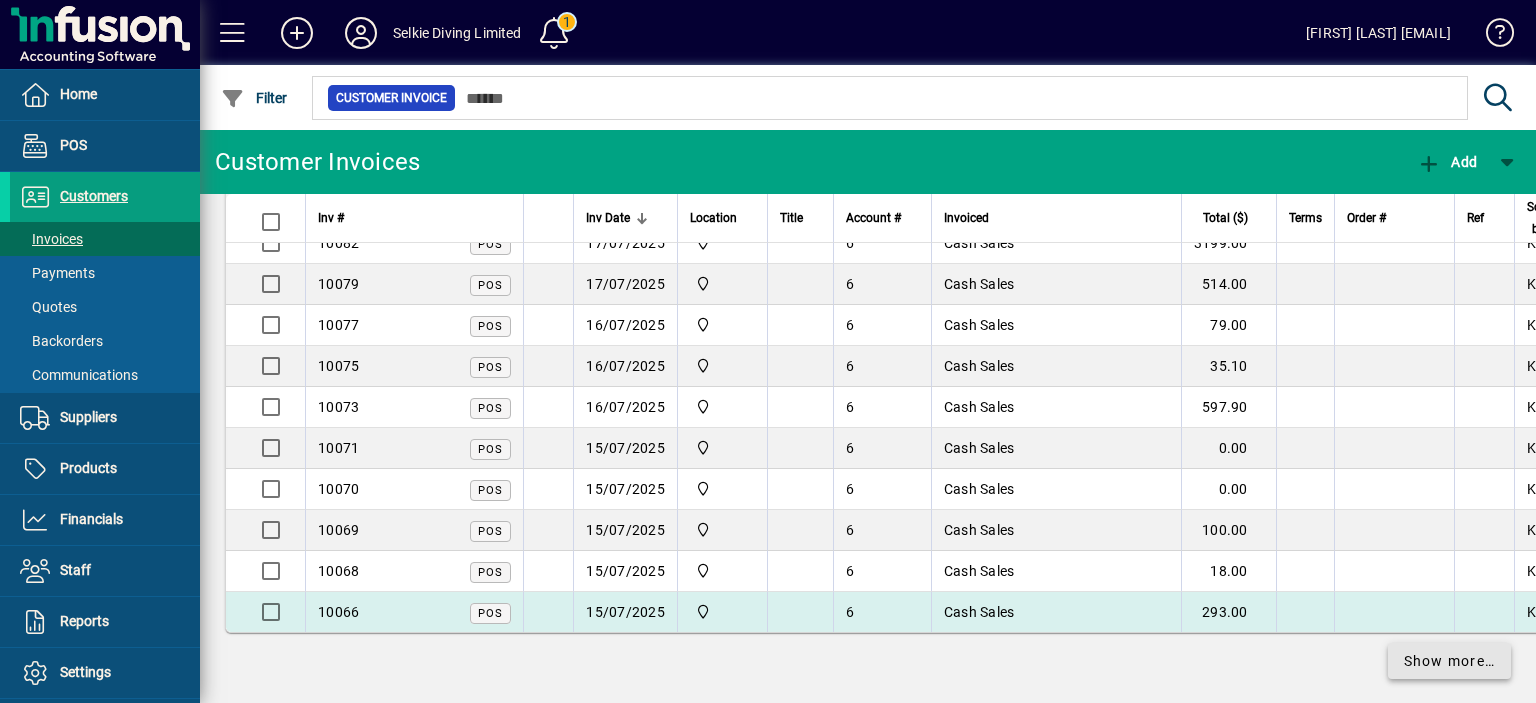drag, startPoint x: 1412, startPoint y: 644, endPoint x: 1339, endPoint y: 605, distance: 82.764725 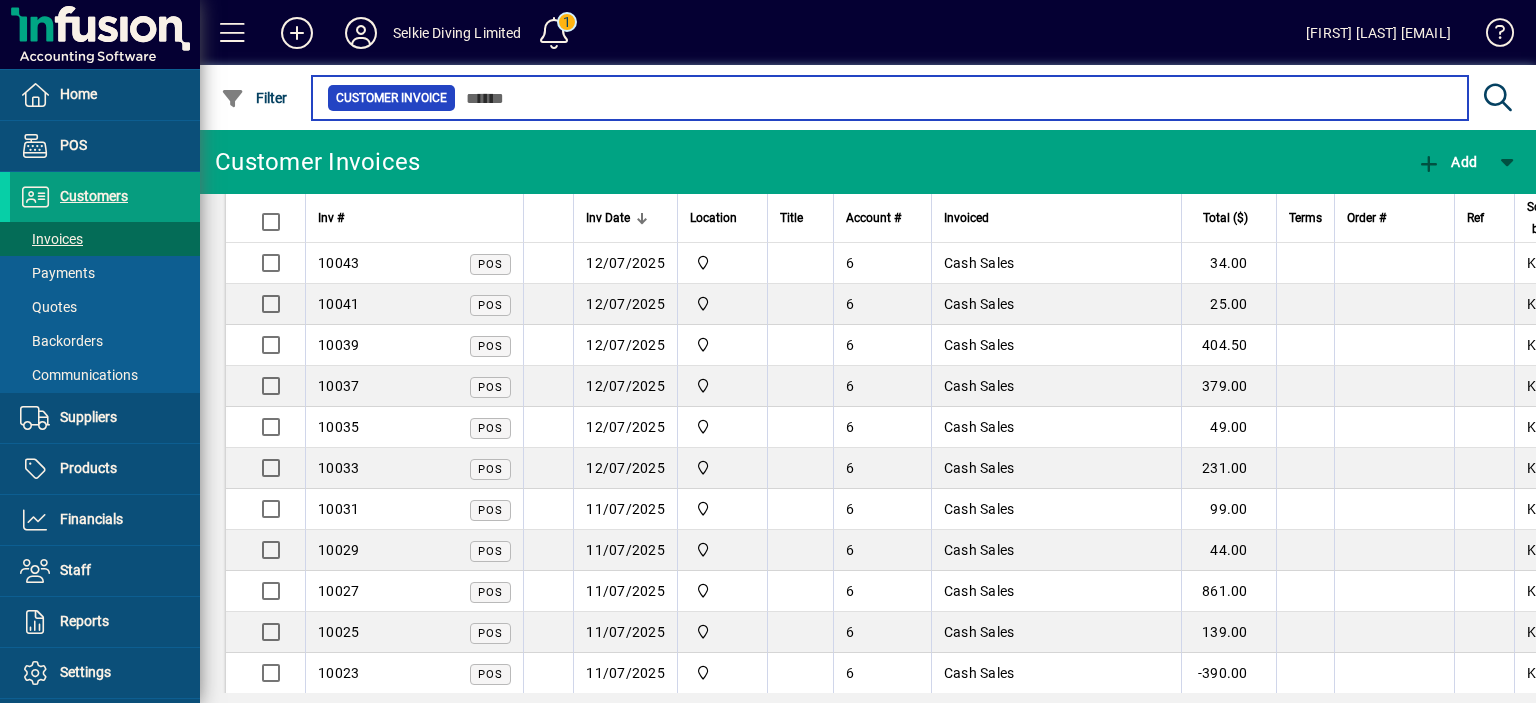 scroll, scrollTop: 4985, scrollLeft: 0, axis: vertical 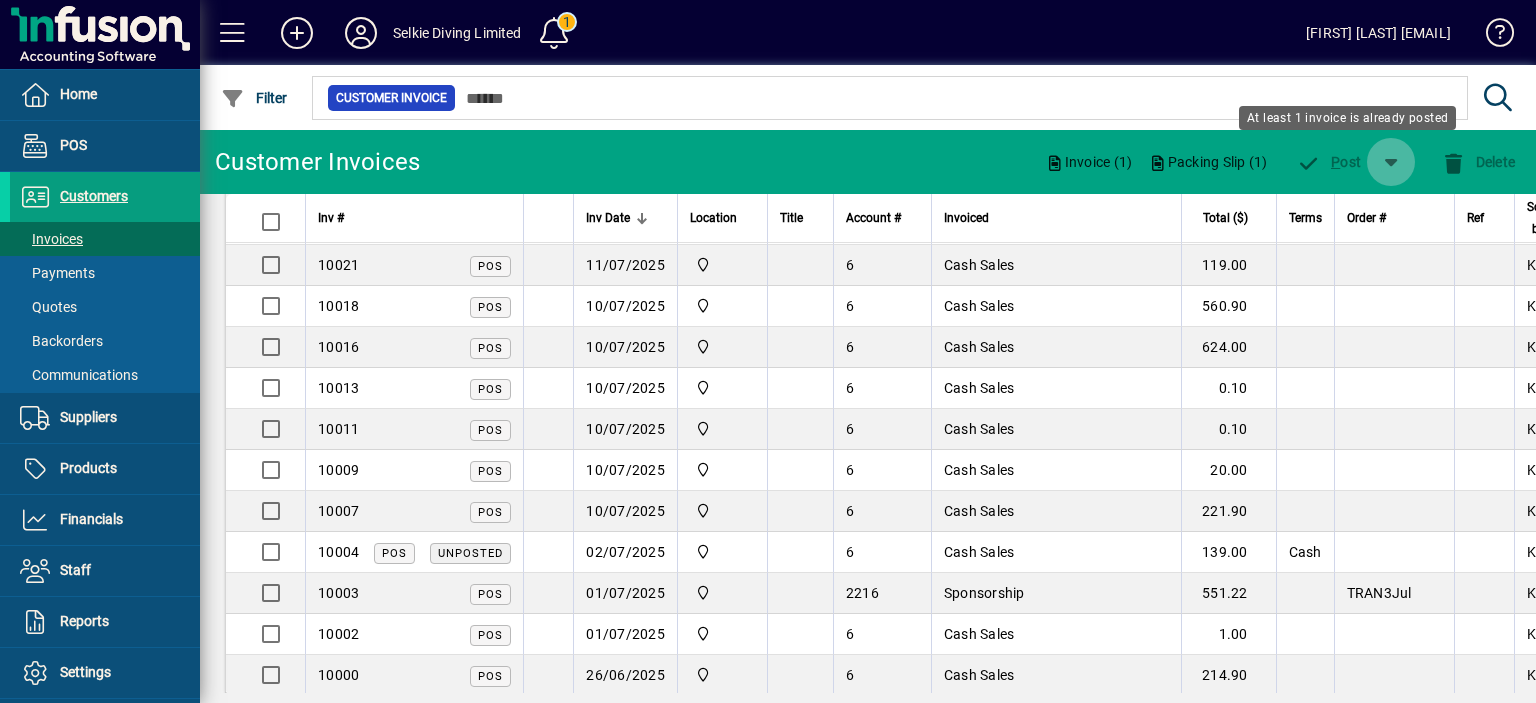 click 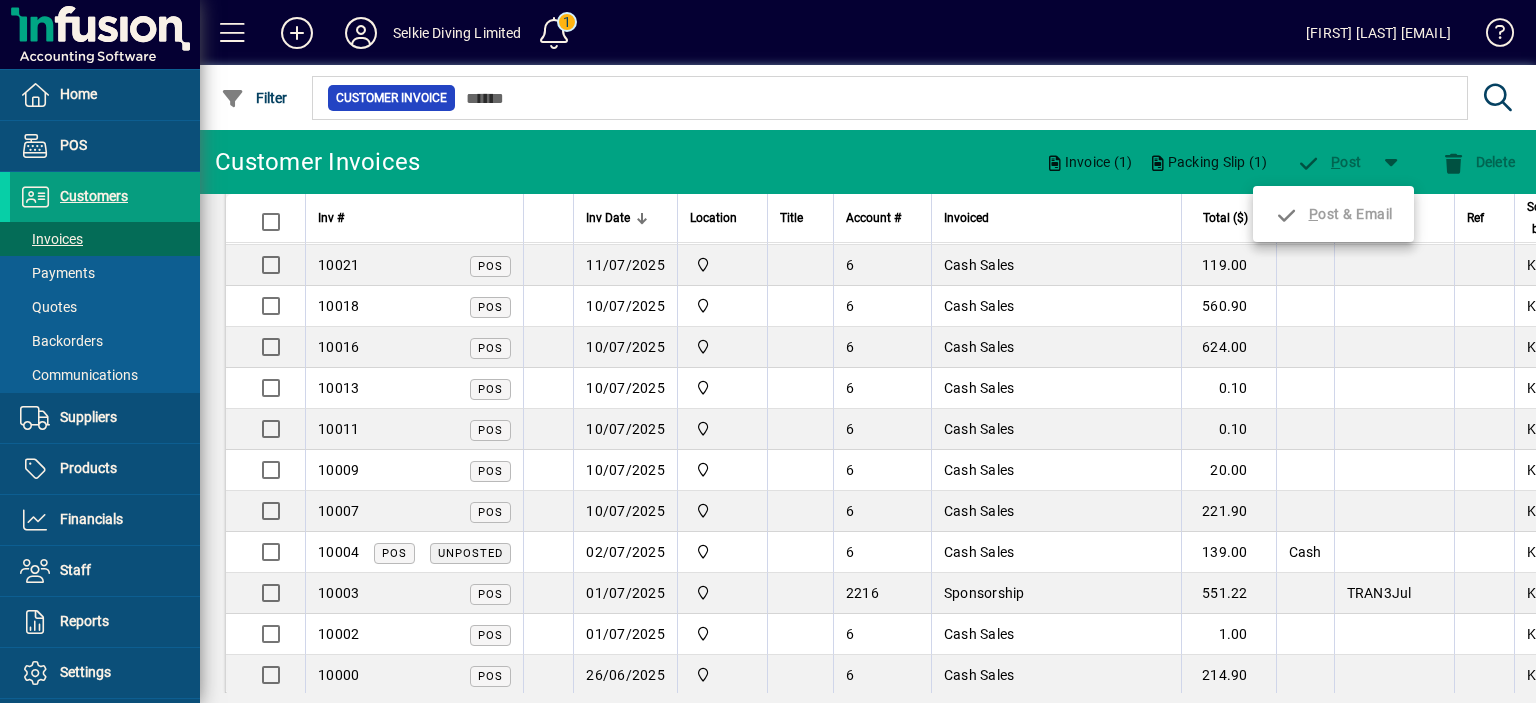 click at bounding box center (768, 351) 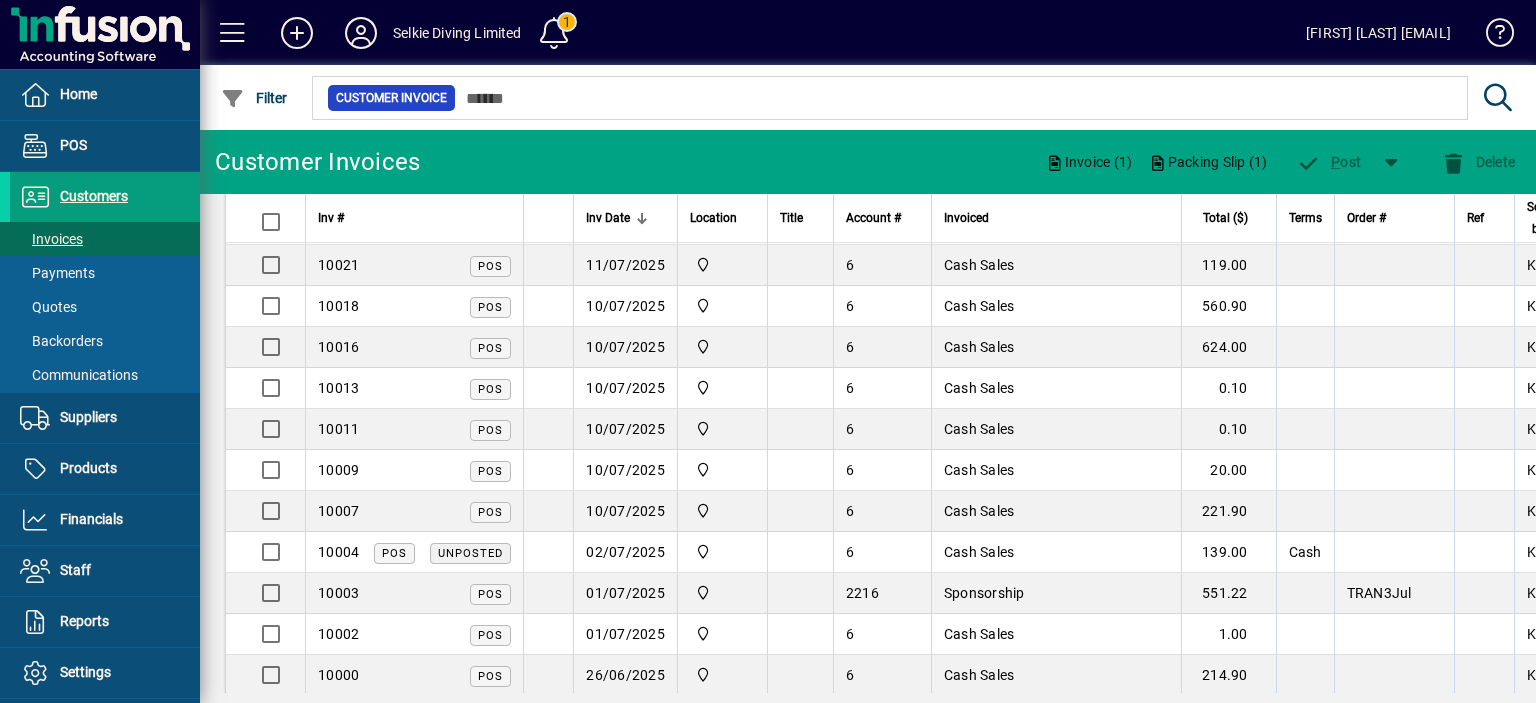 click on "Customer Invoices   Invoice (1)   Packing Slip (1)  P ost Delete" 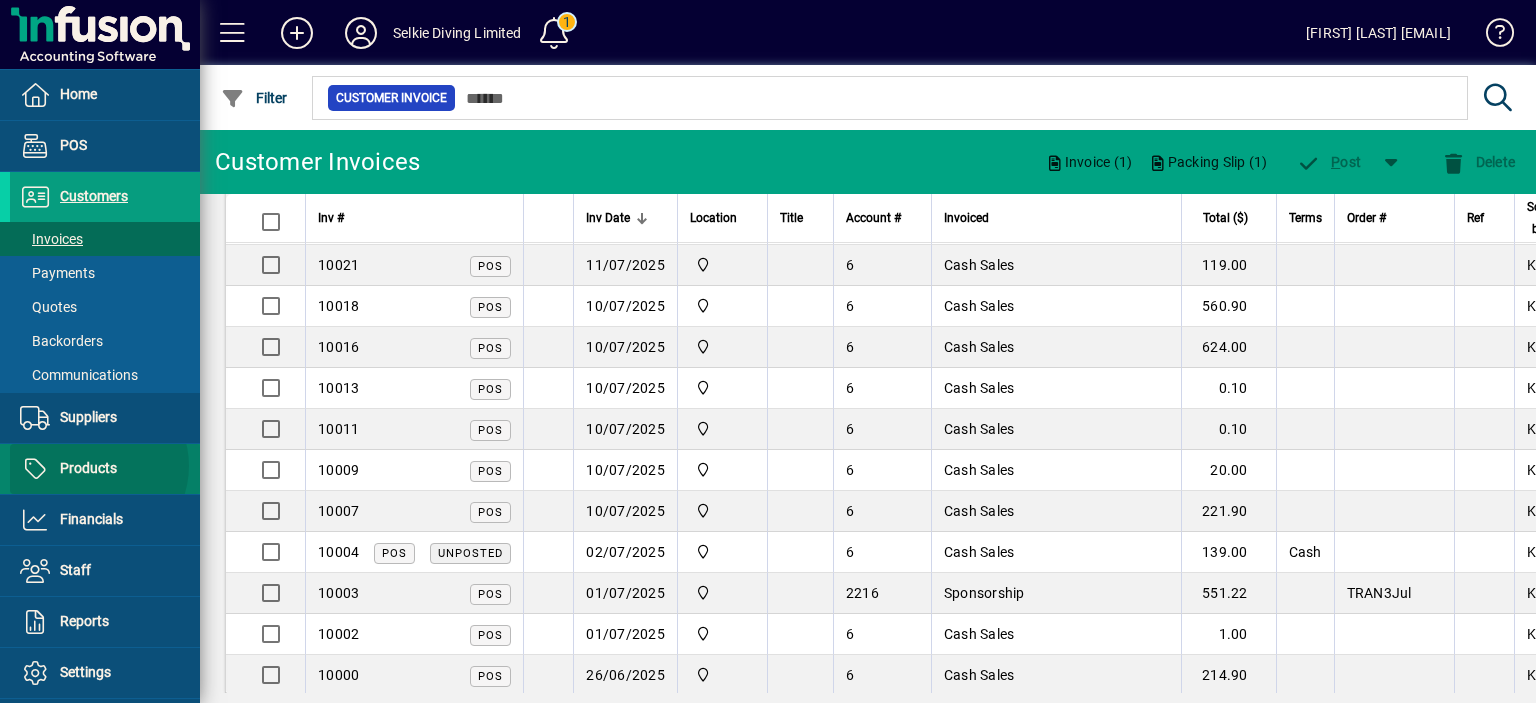 click on "Products" at bounding box center (88, 468) 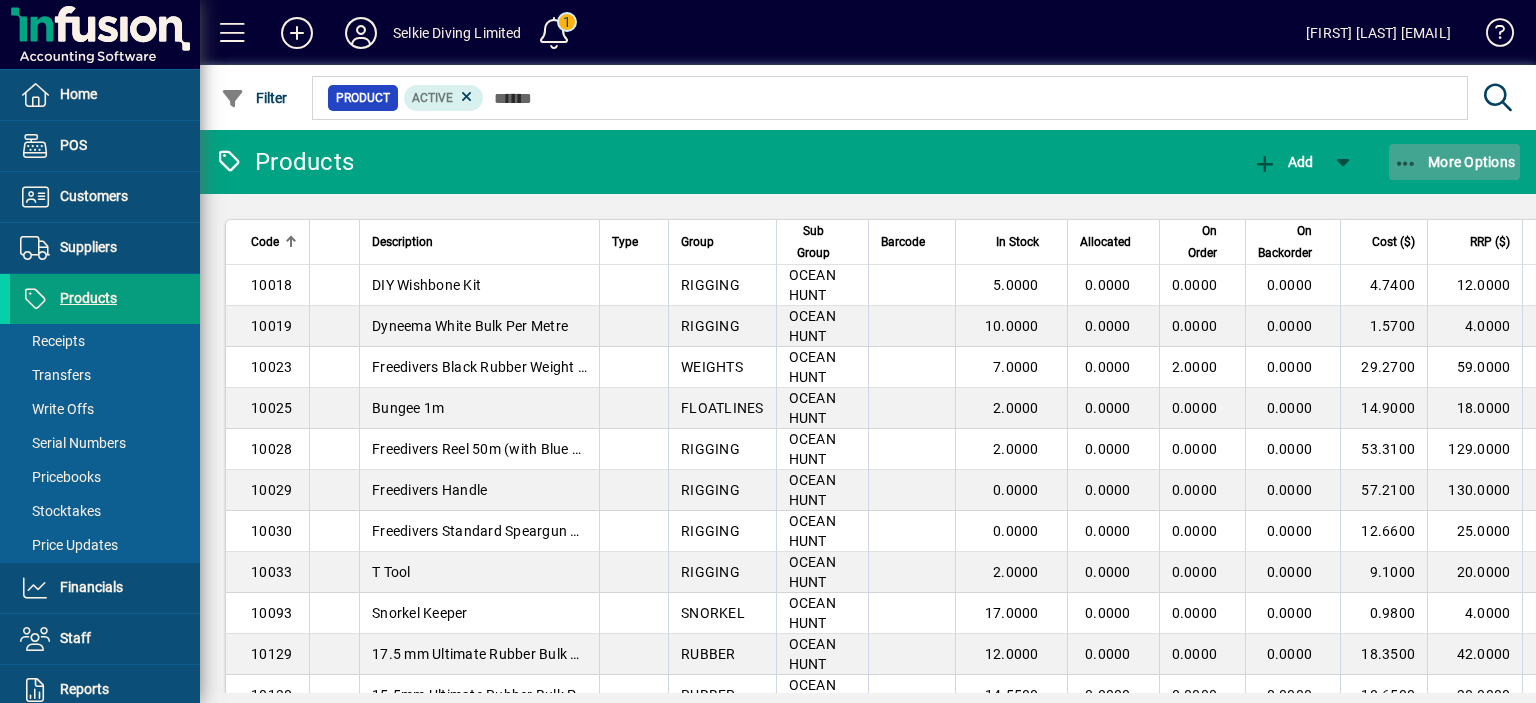 click 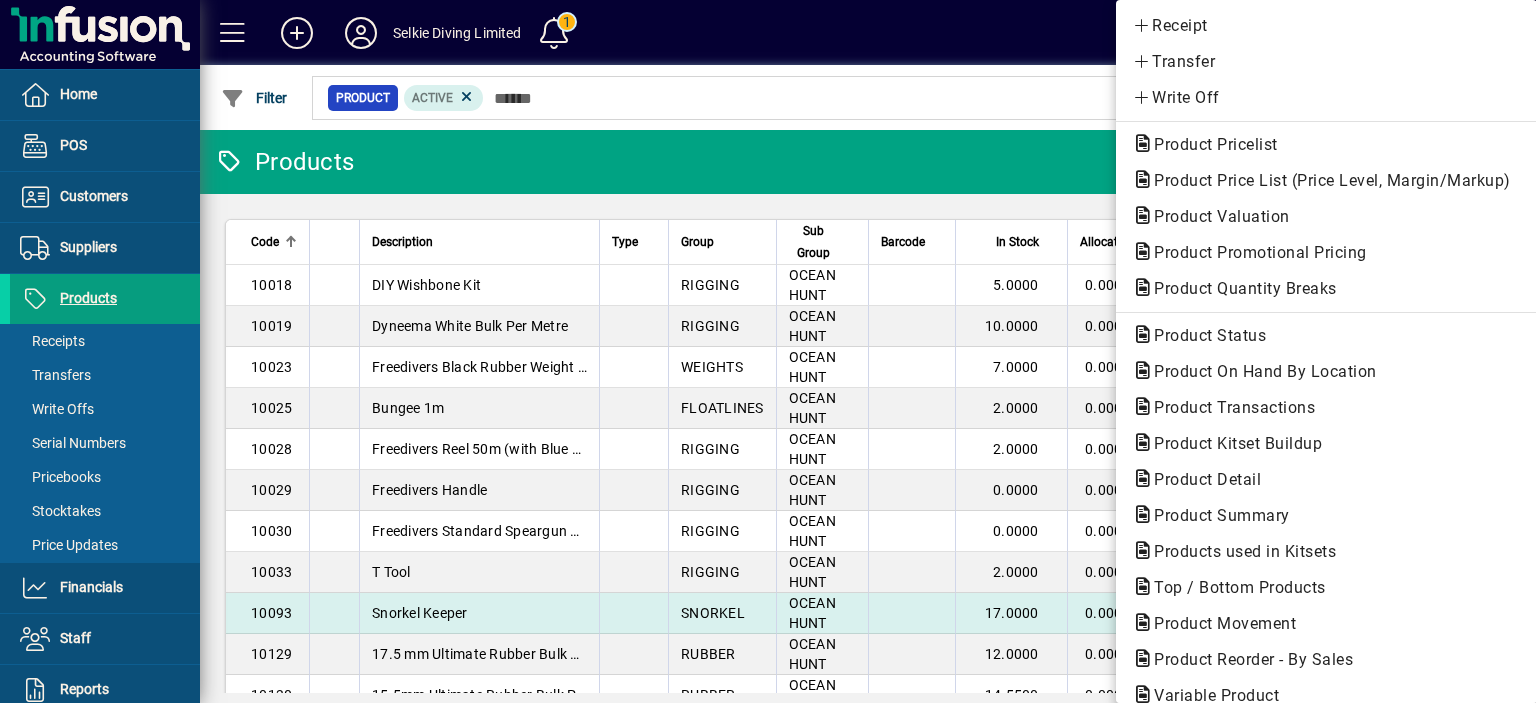 click on "Product Movement" at bounding box center [1247, 659] 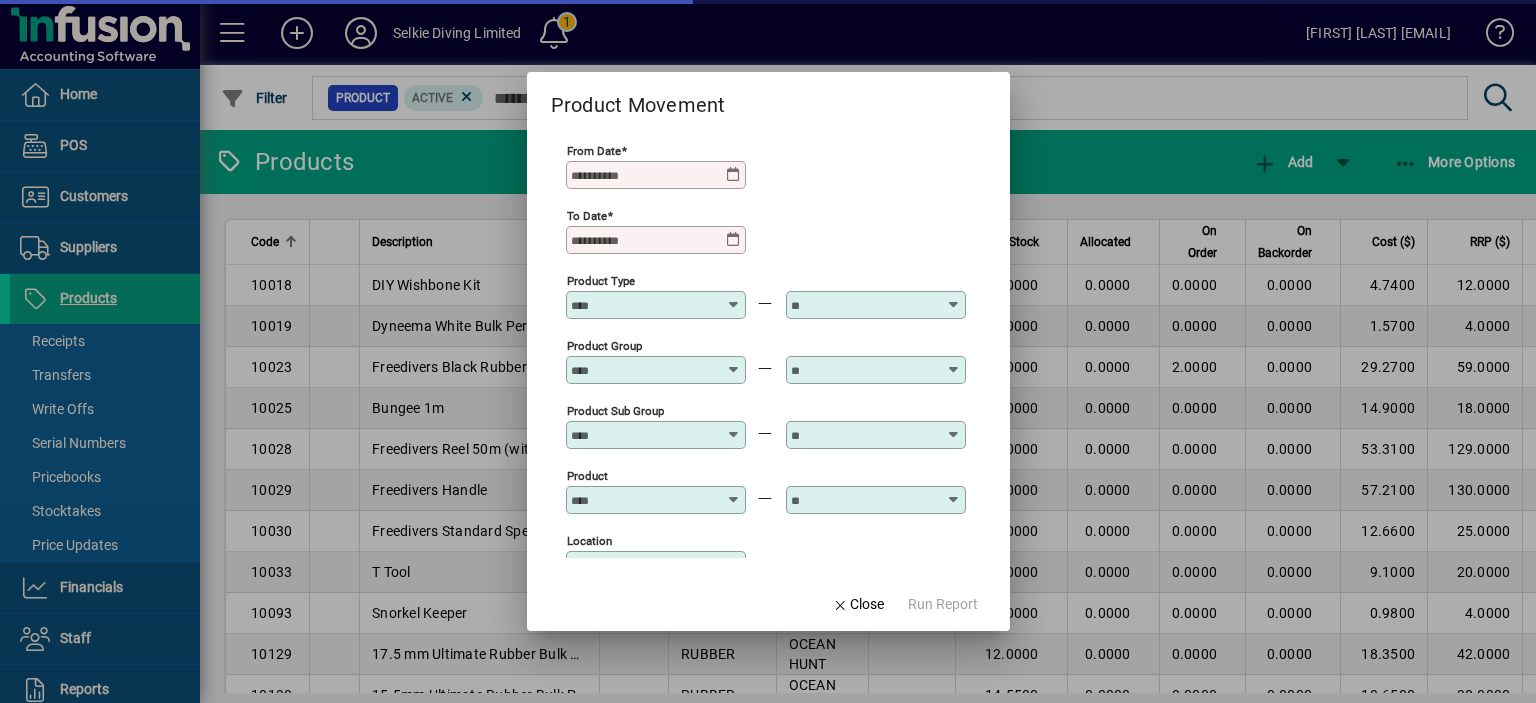 click at bounding box center (734, 175) 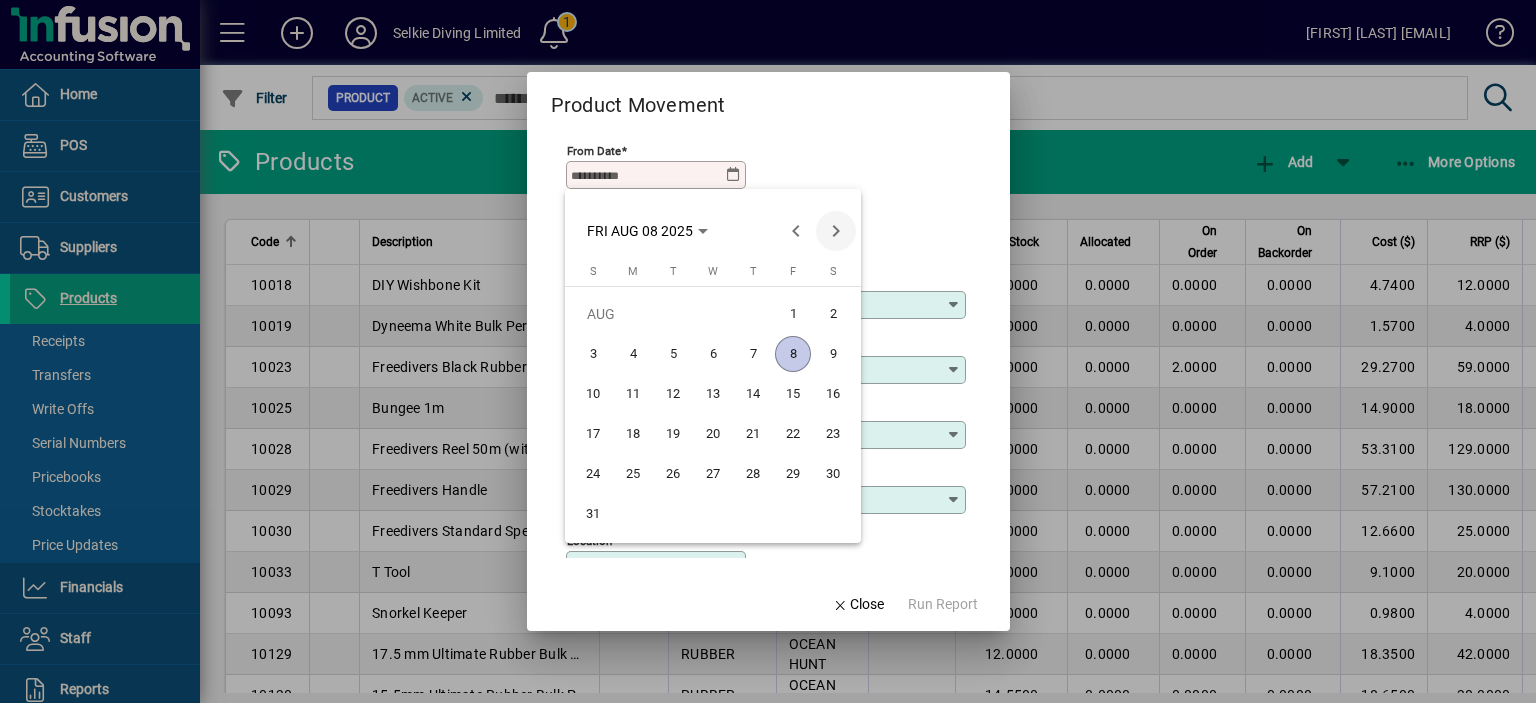 click at bounding box center [836, 231] 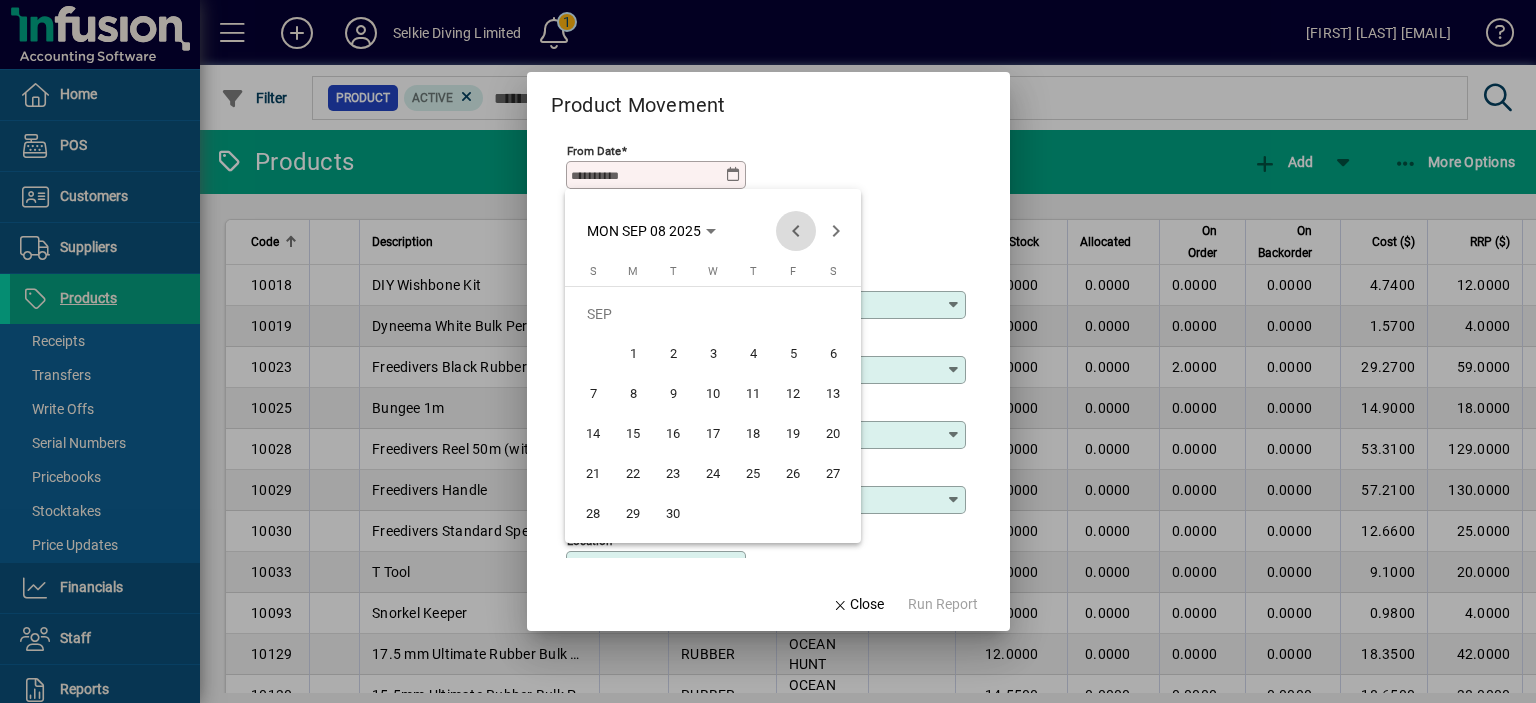 click at bounding box center (796, 231) 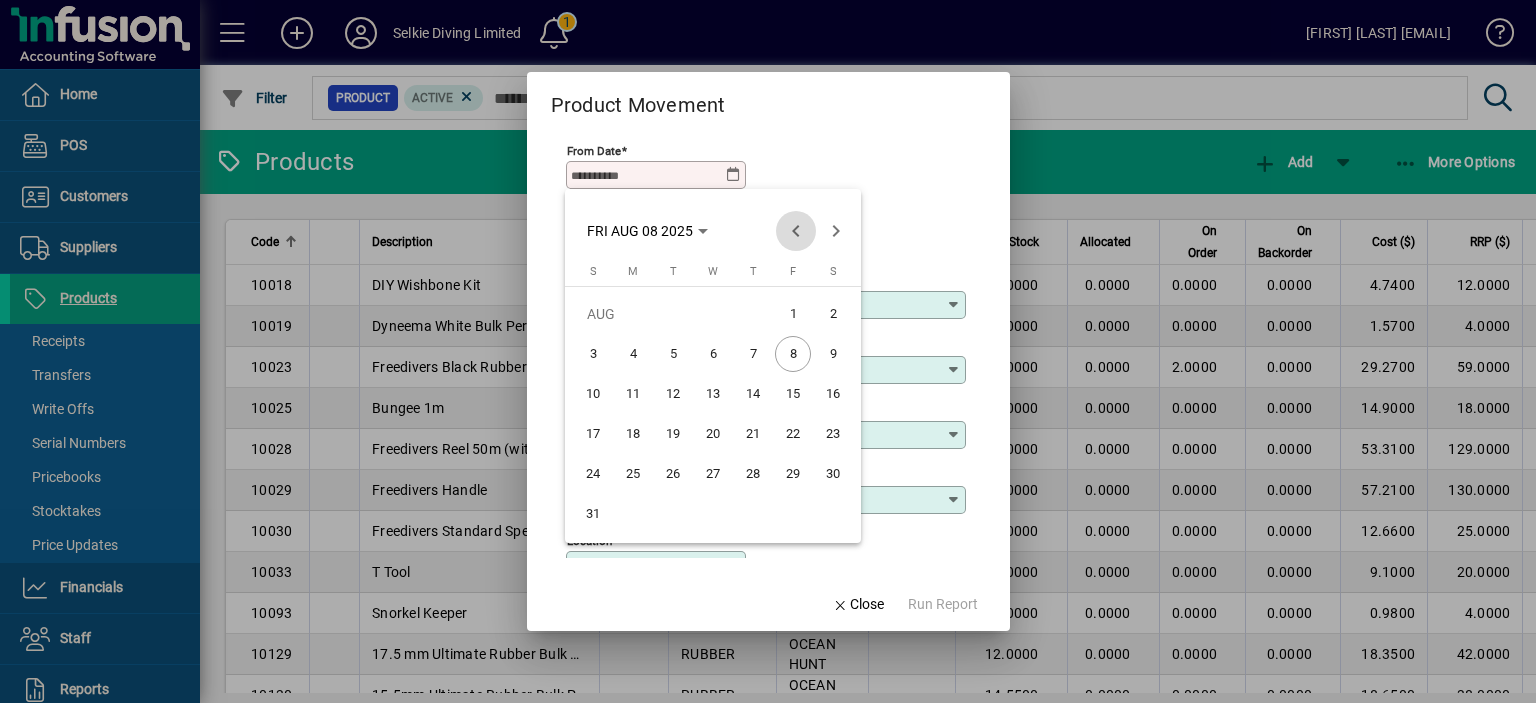 click at bounding box center [796, 231] 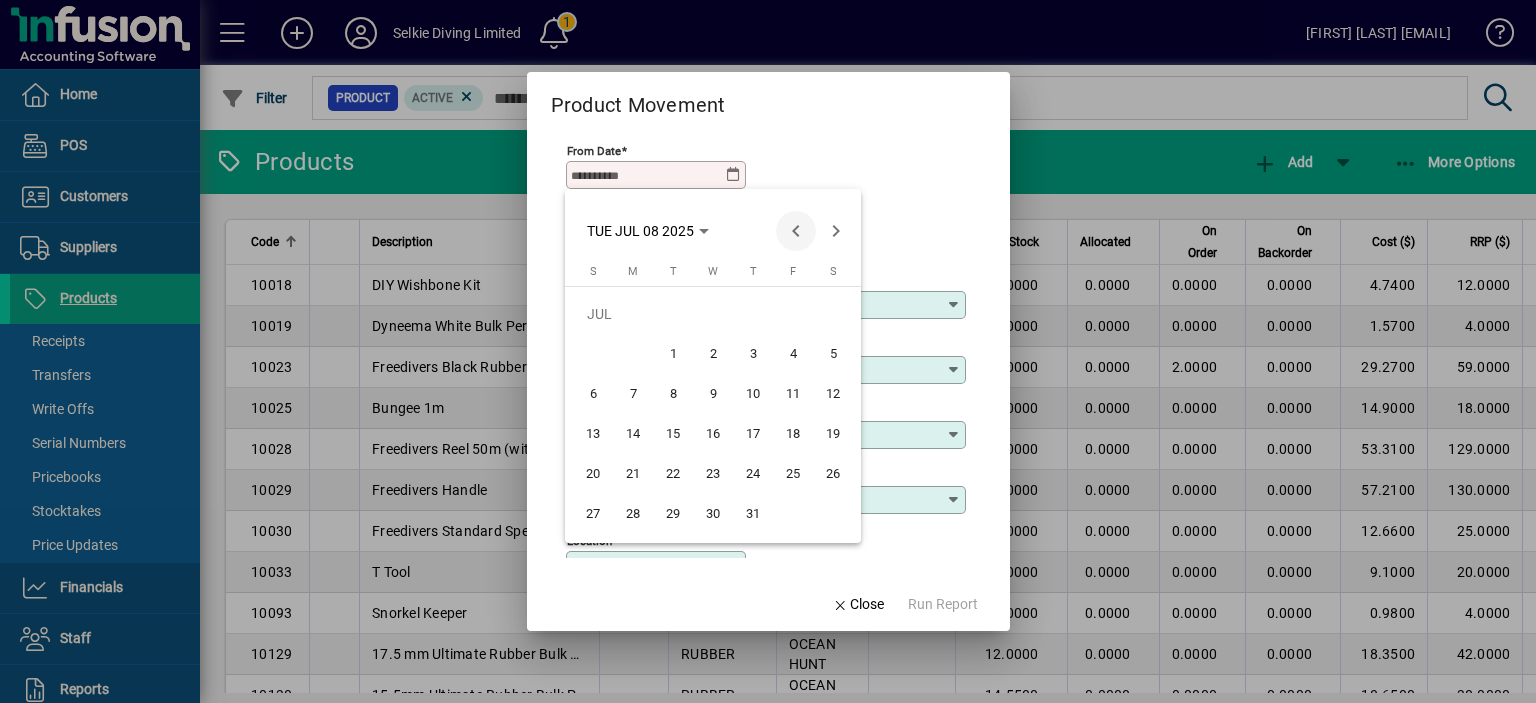 click at bounding box center (796, 231) 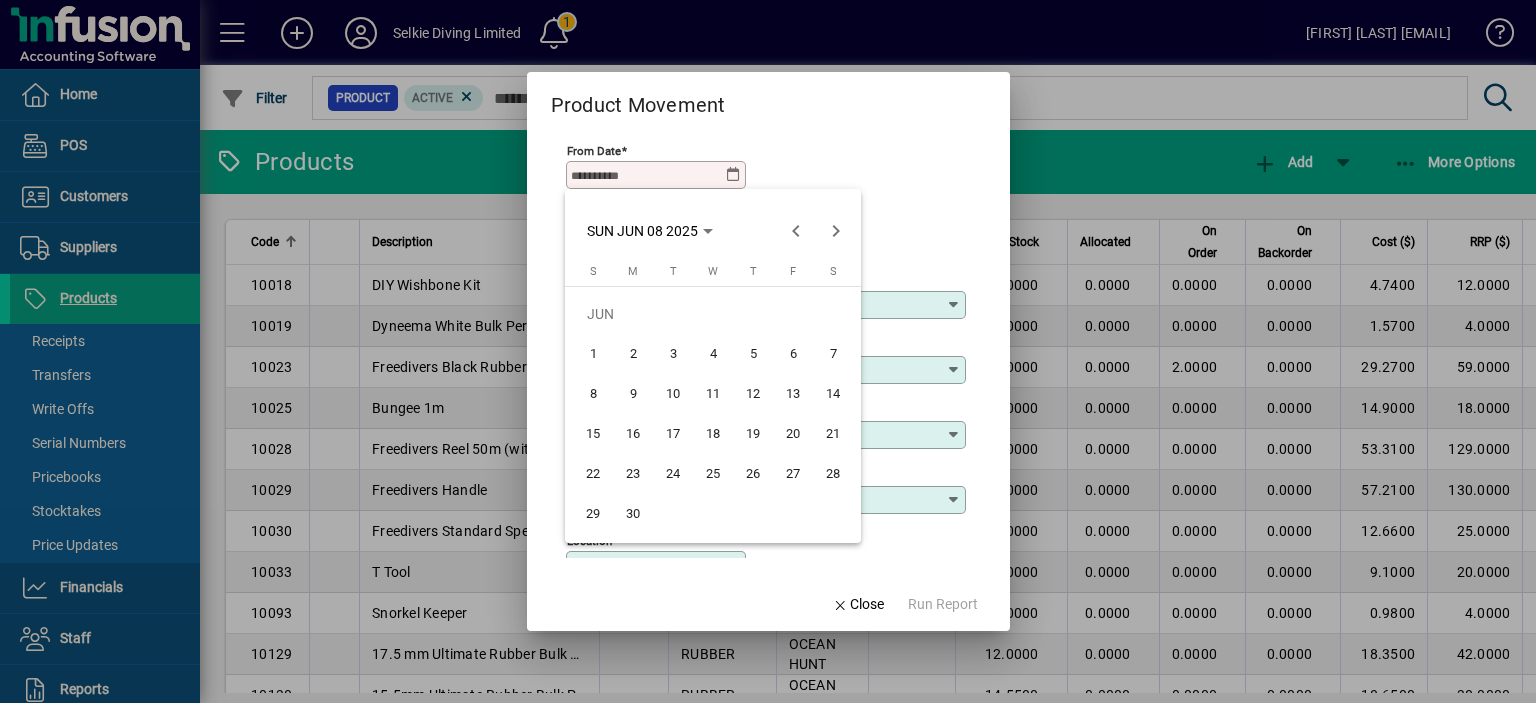 click on "25" at bounding box center (713, 474) 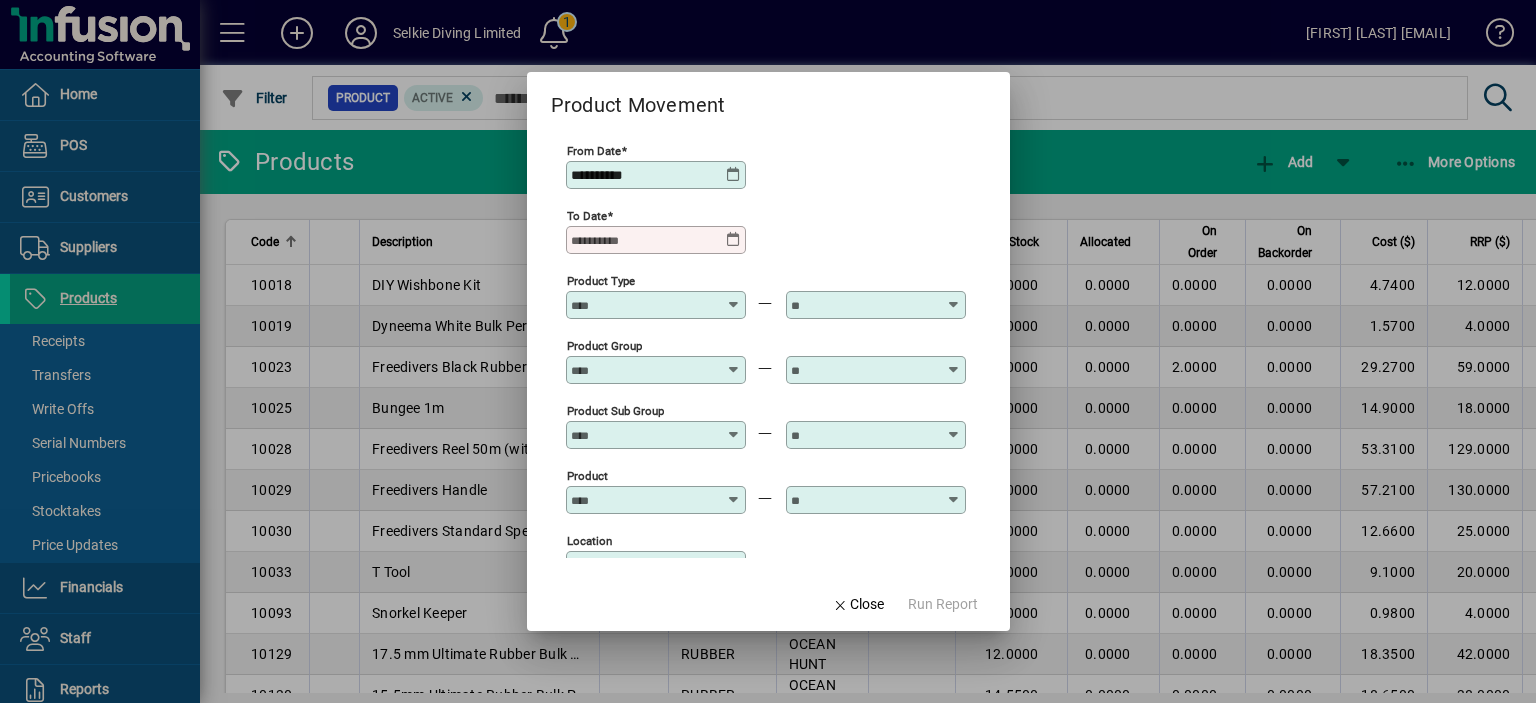 click at bounding box center (734, 240) 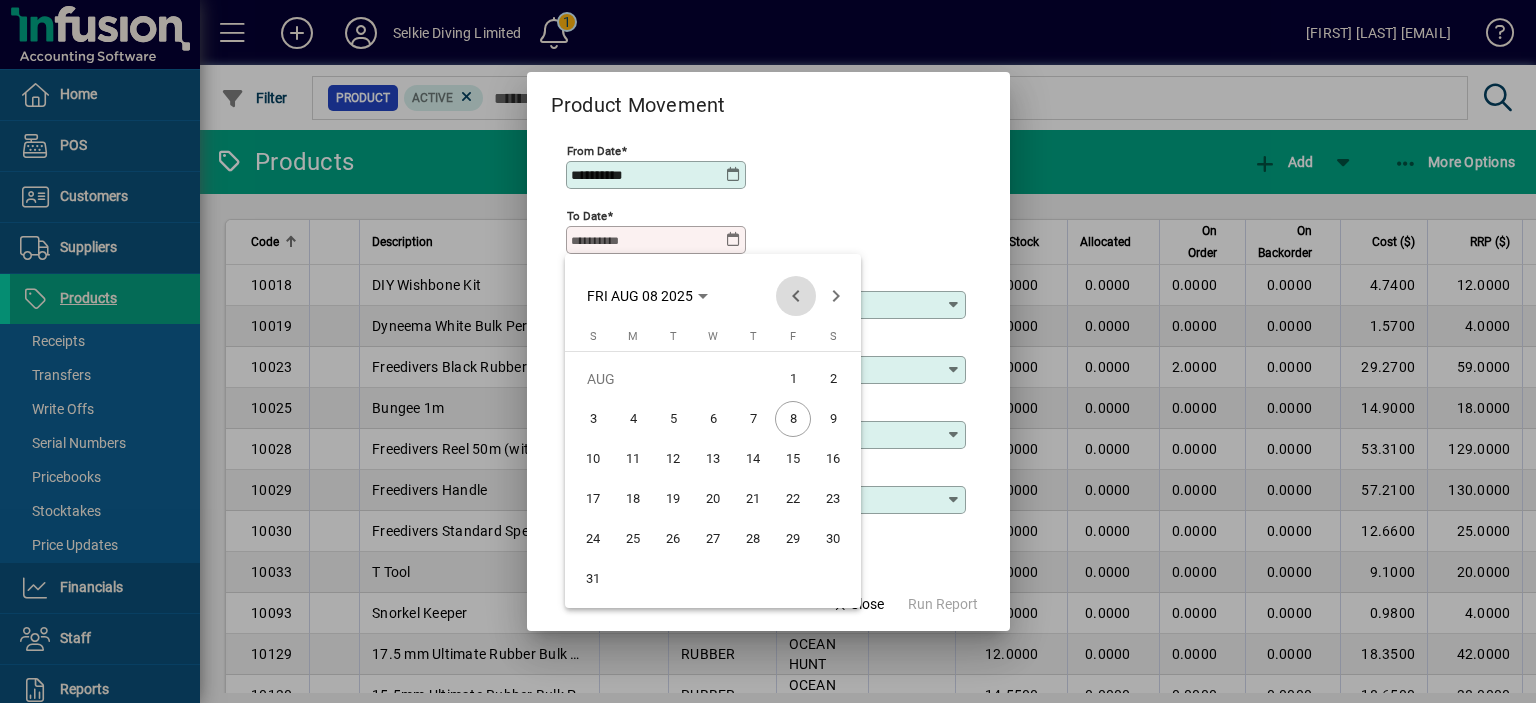 click at bounding box center (796, 296) 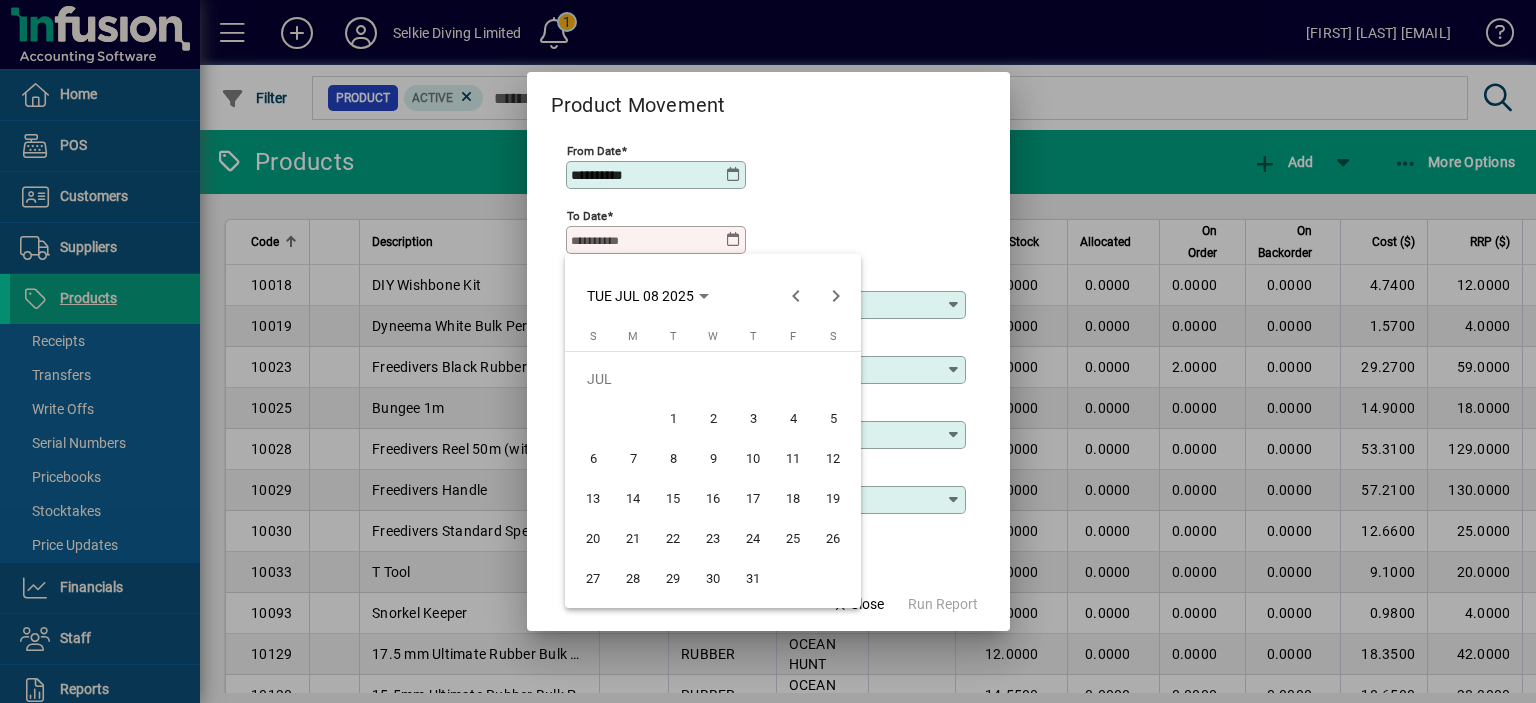 click on "15" at bounding box center [673, 499] 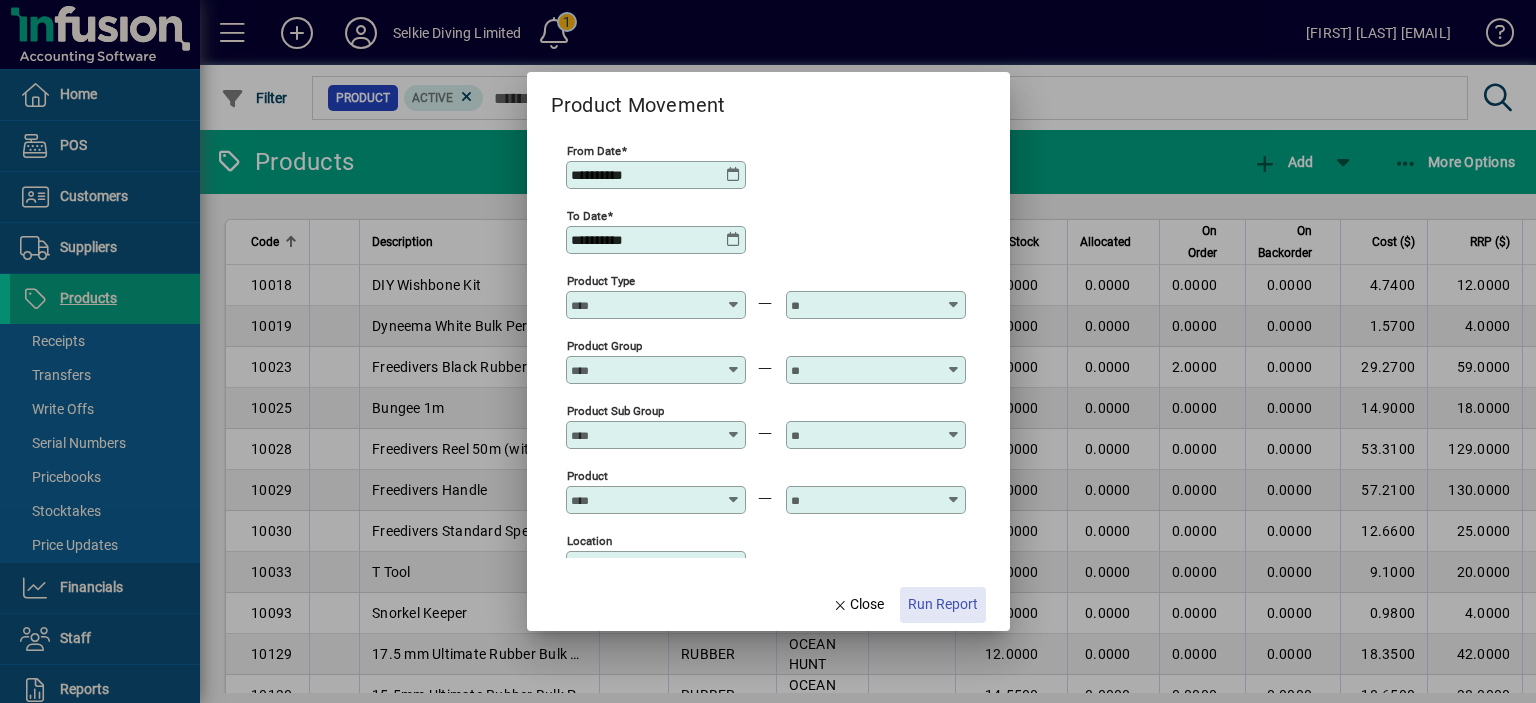 click on "Run Report" 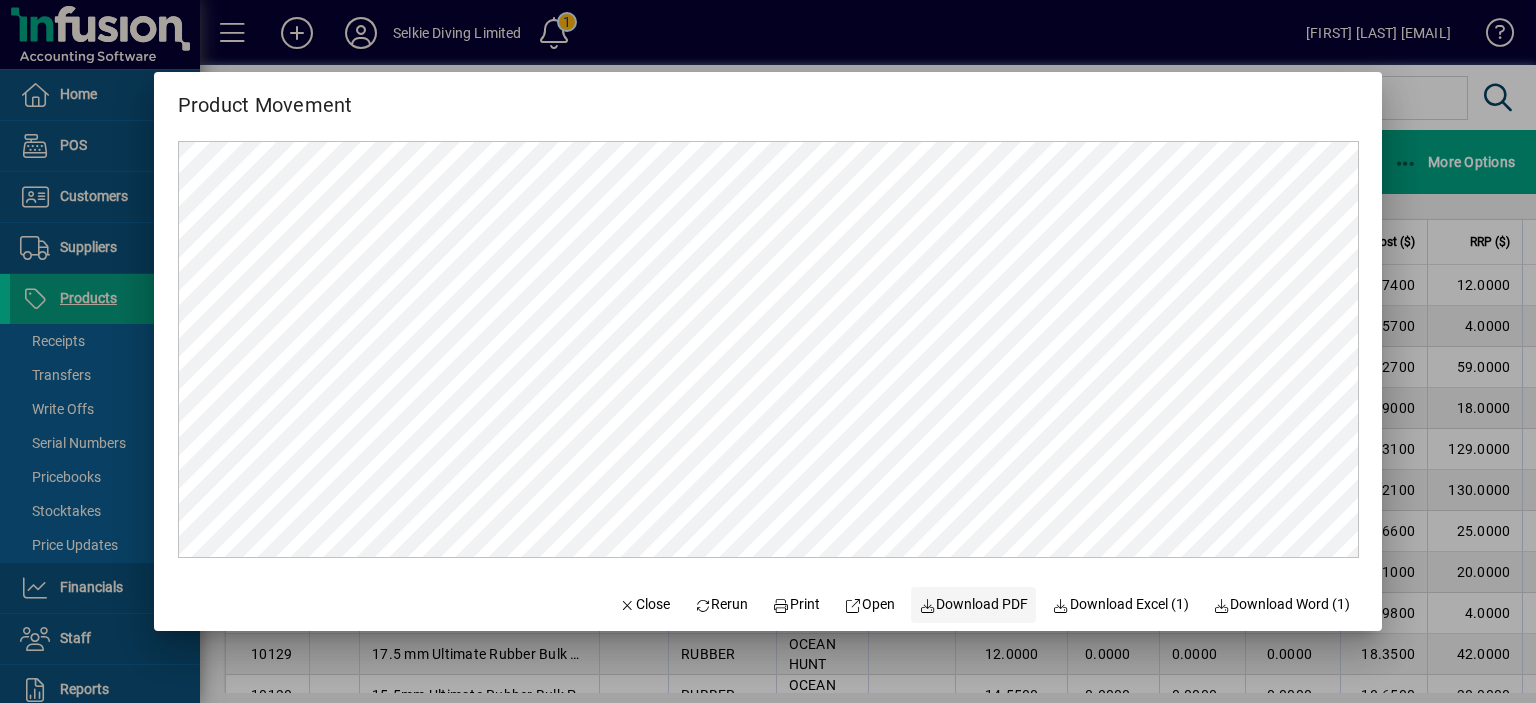 scroll, scrollTop: 0, scrollLeft: 0, axis: both 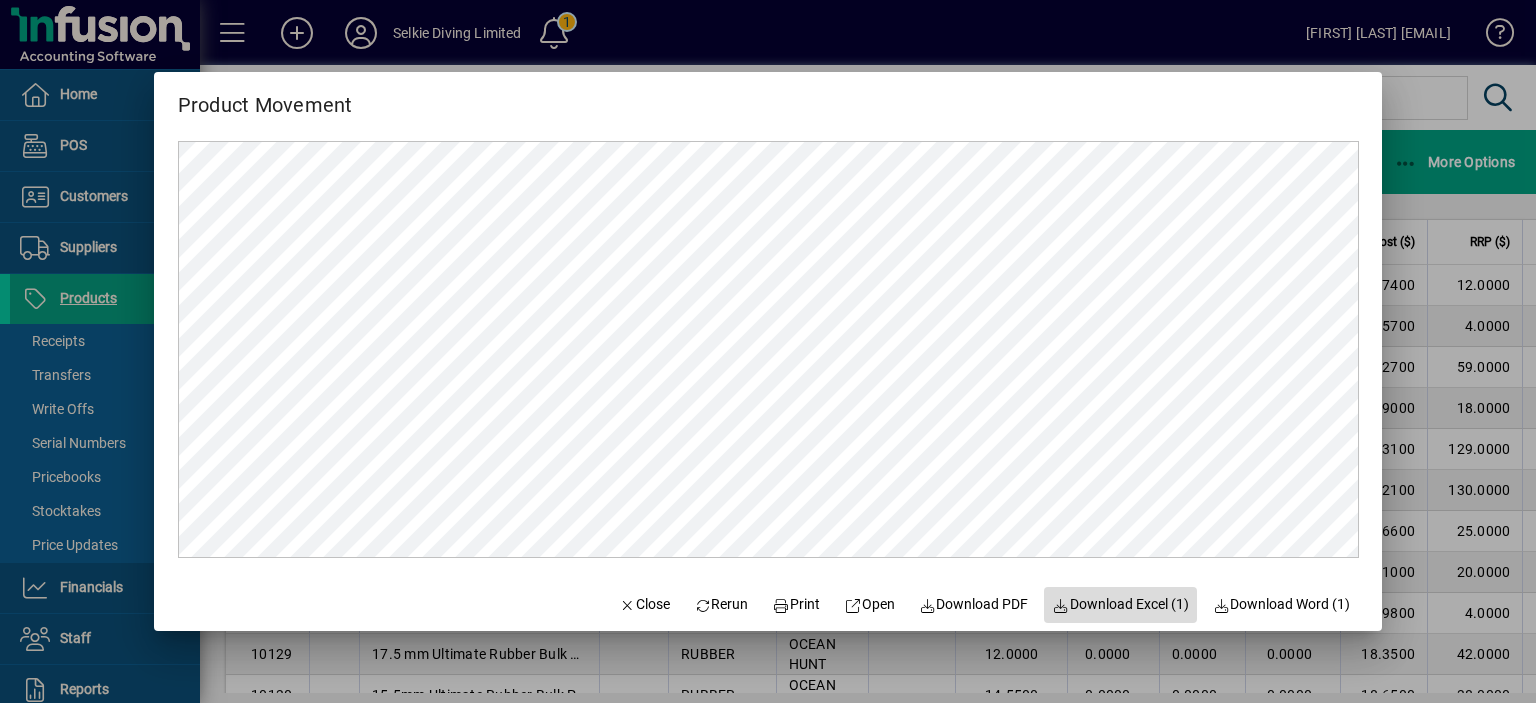 click on "Download Excel (1)" 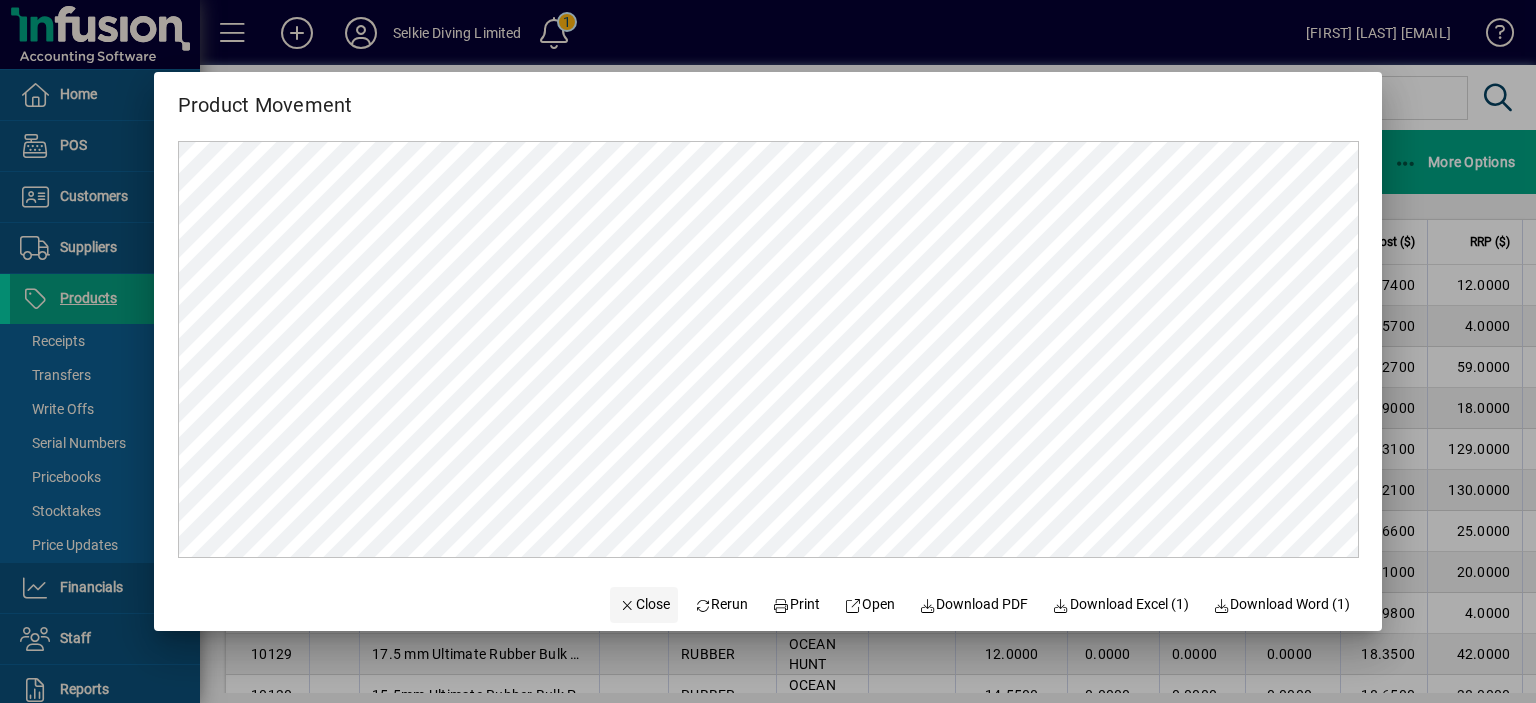 click 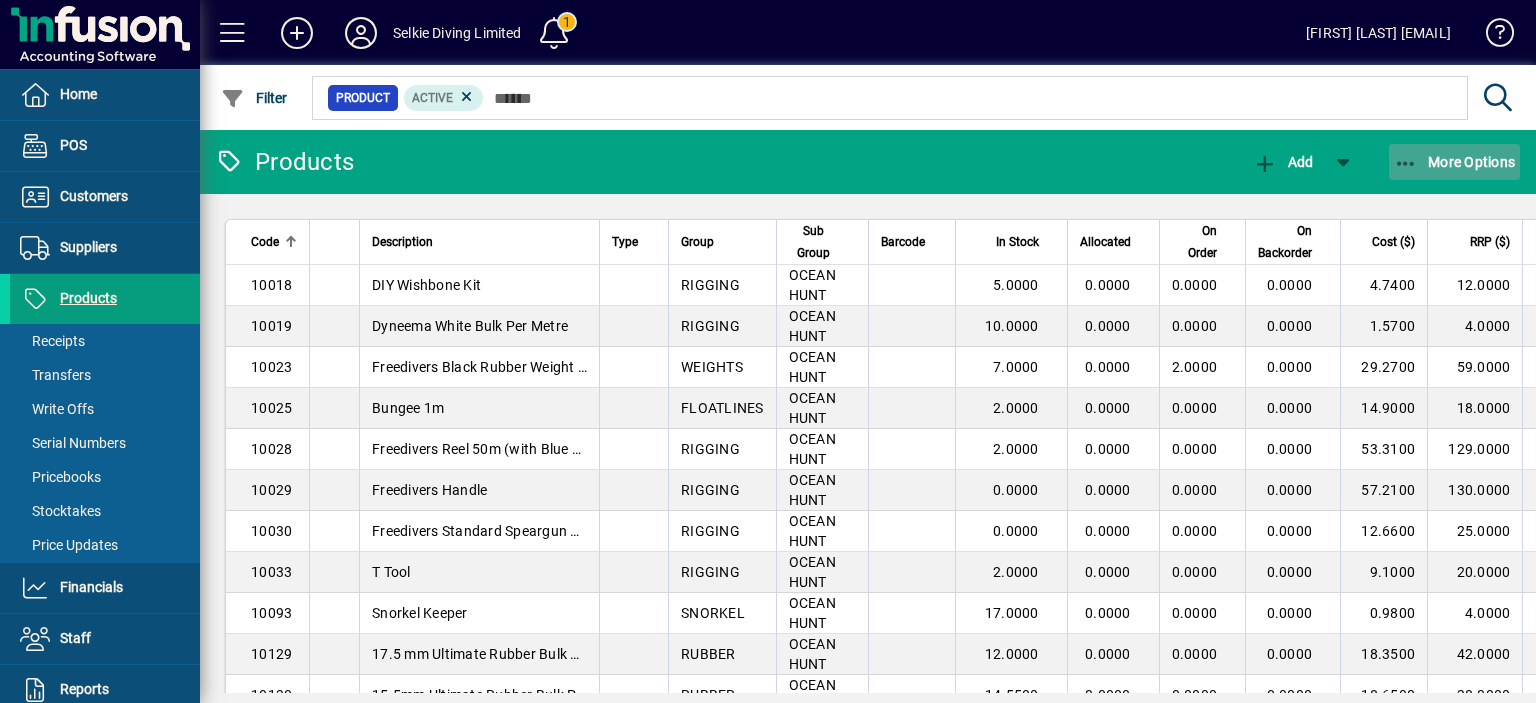 click 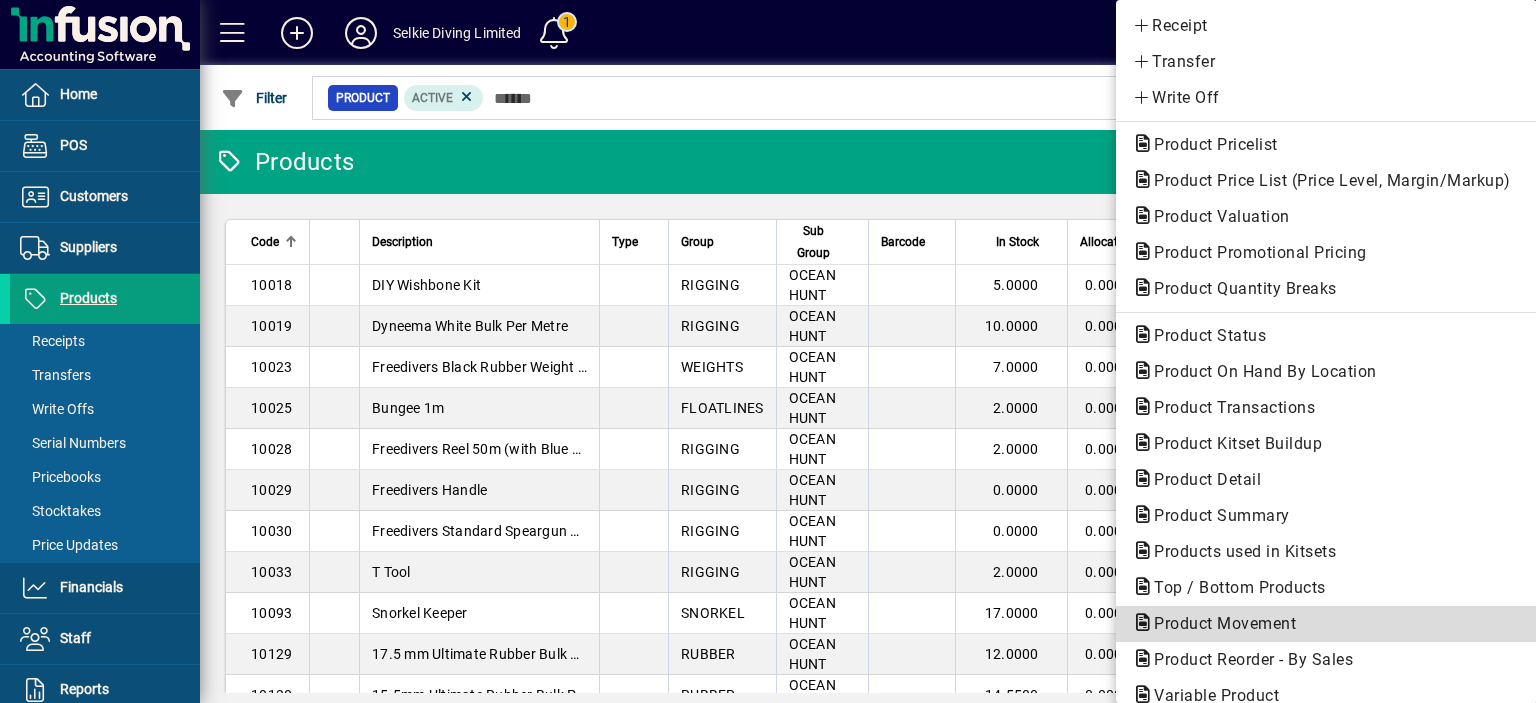click on "Product Movement" 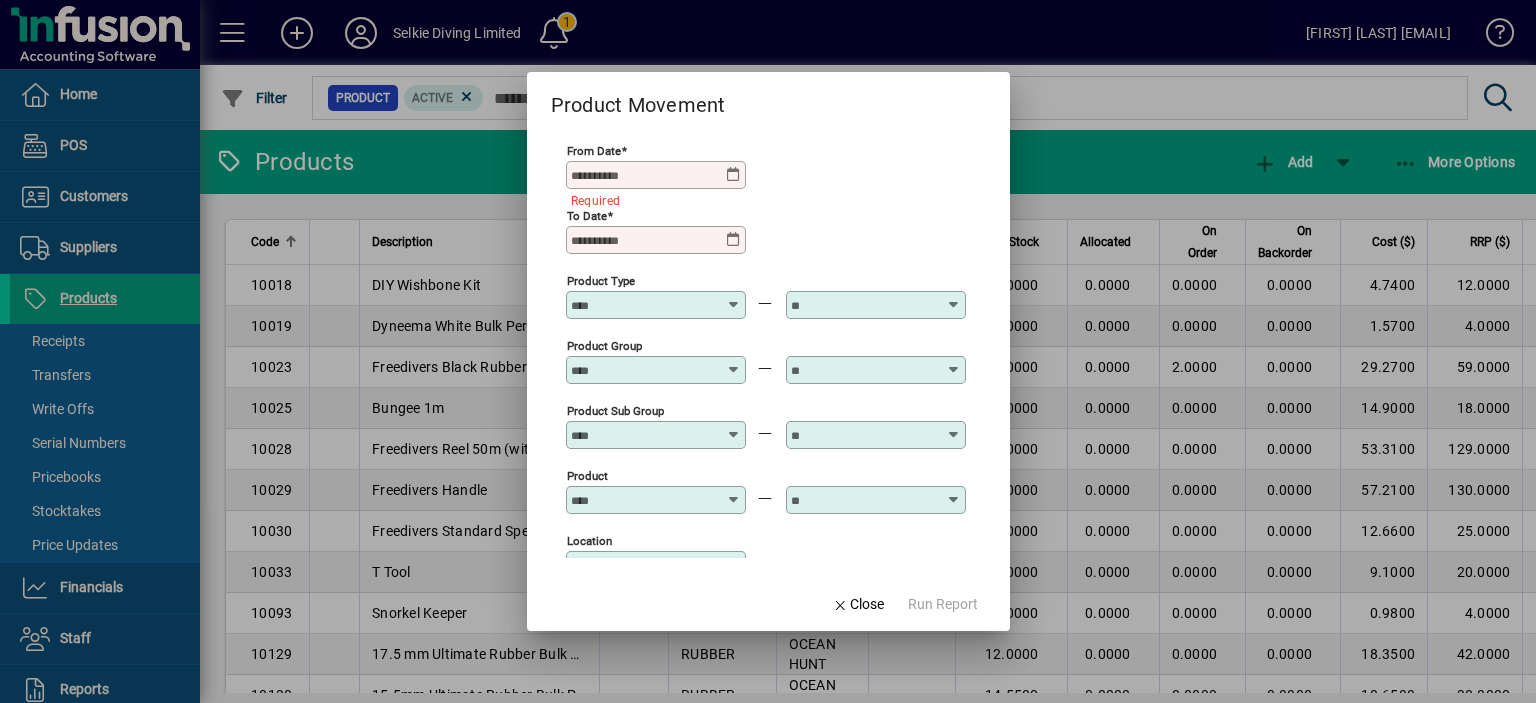 click at bounding box center [734, 175] 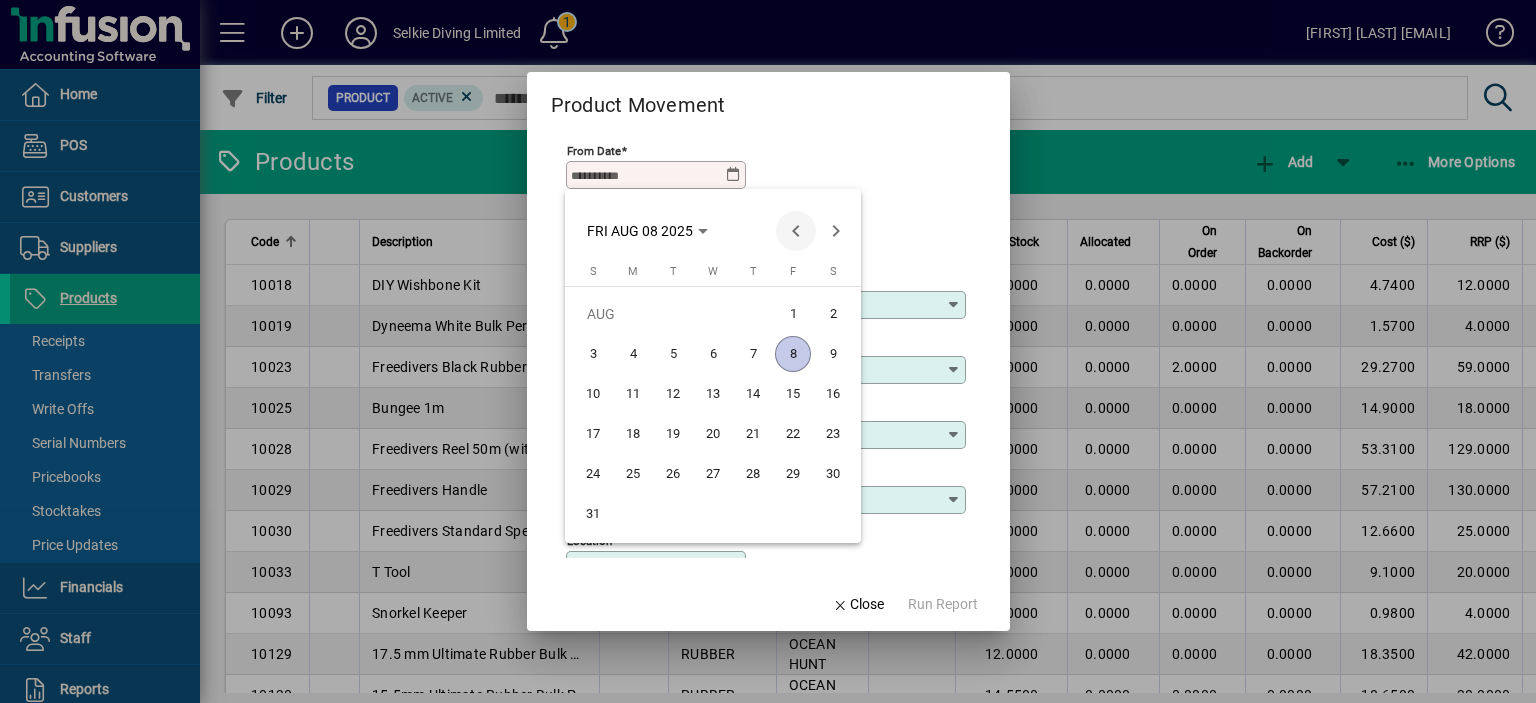 click at bounding box center (796, 231) 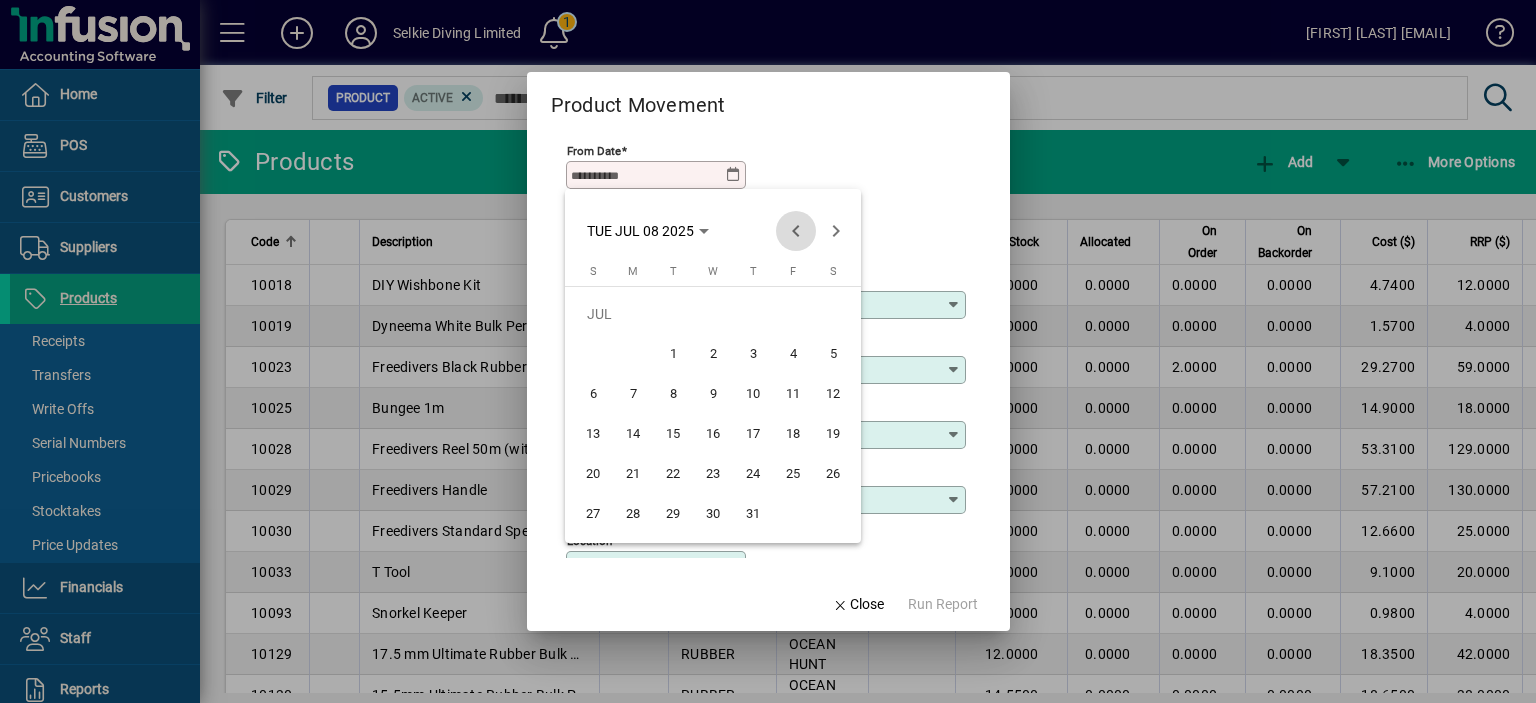 click at bounding box center [796, 231] 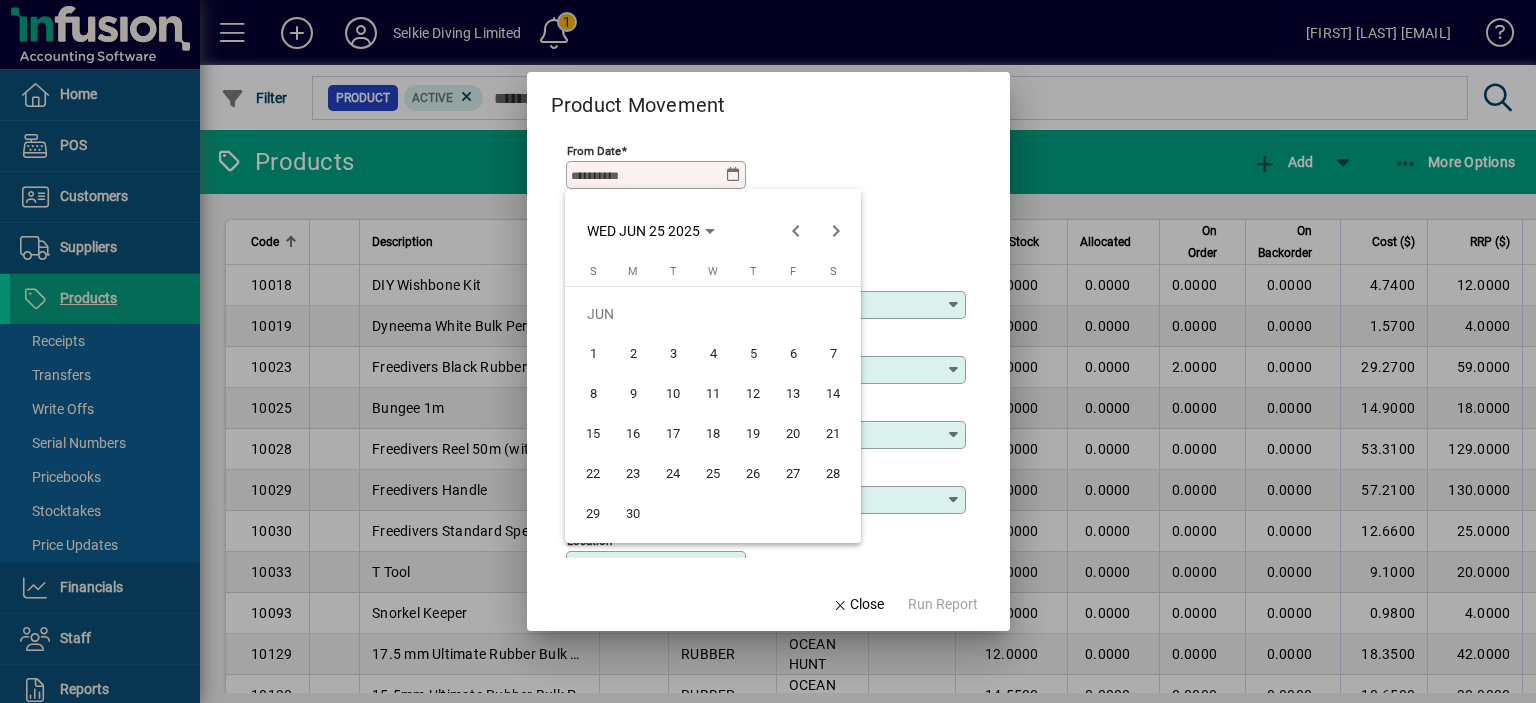 click on "25" at bounding box center [713, 474] 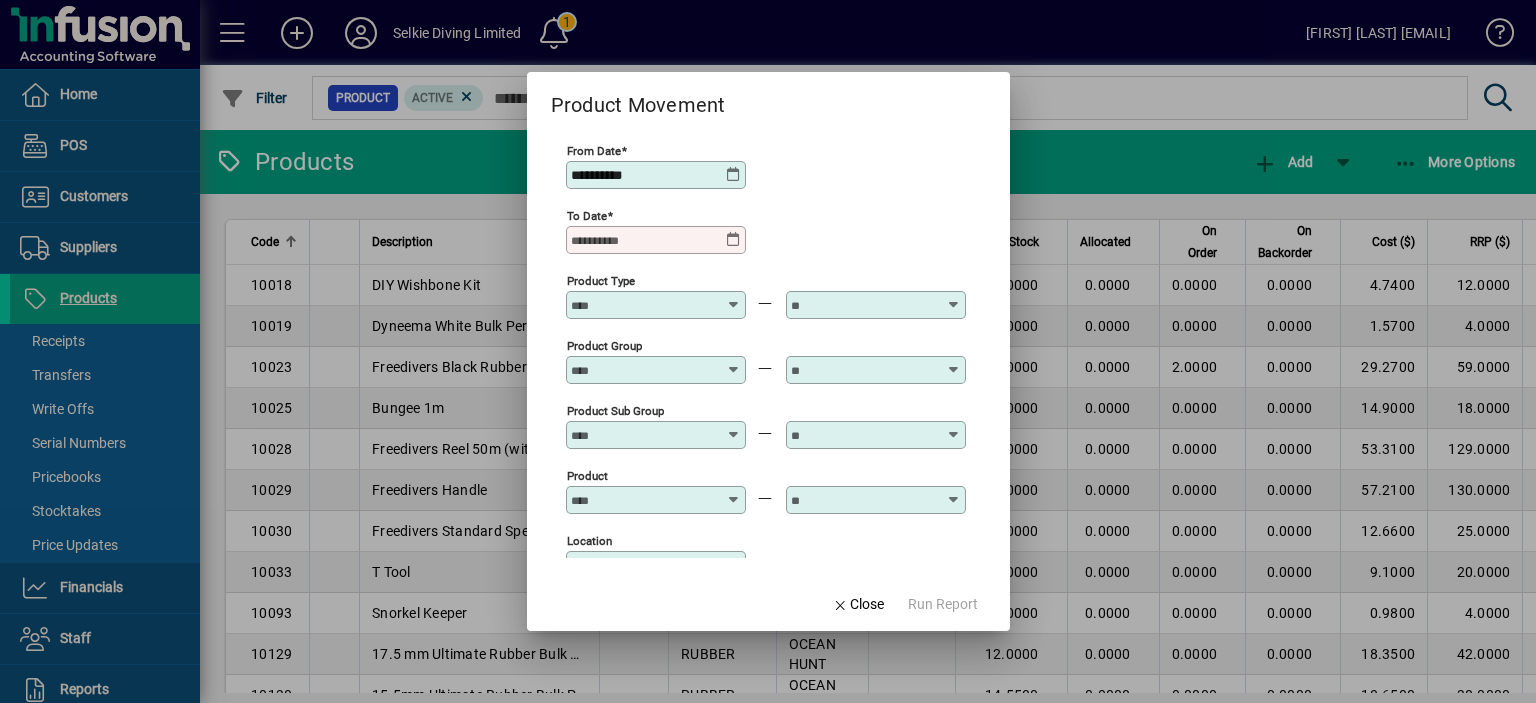 click at bounding box center [734, 240] 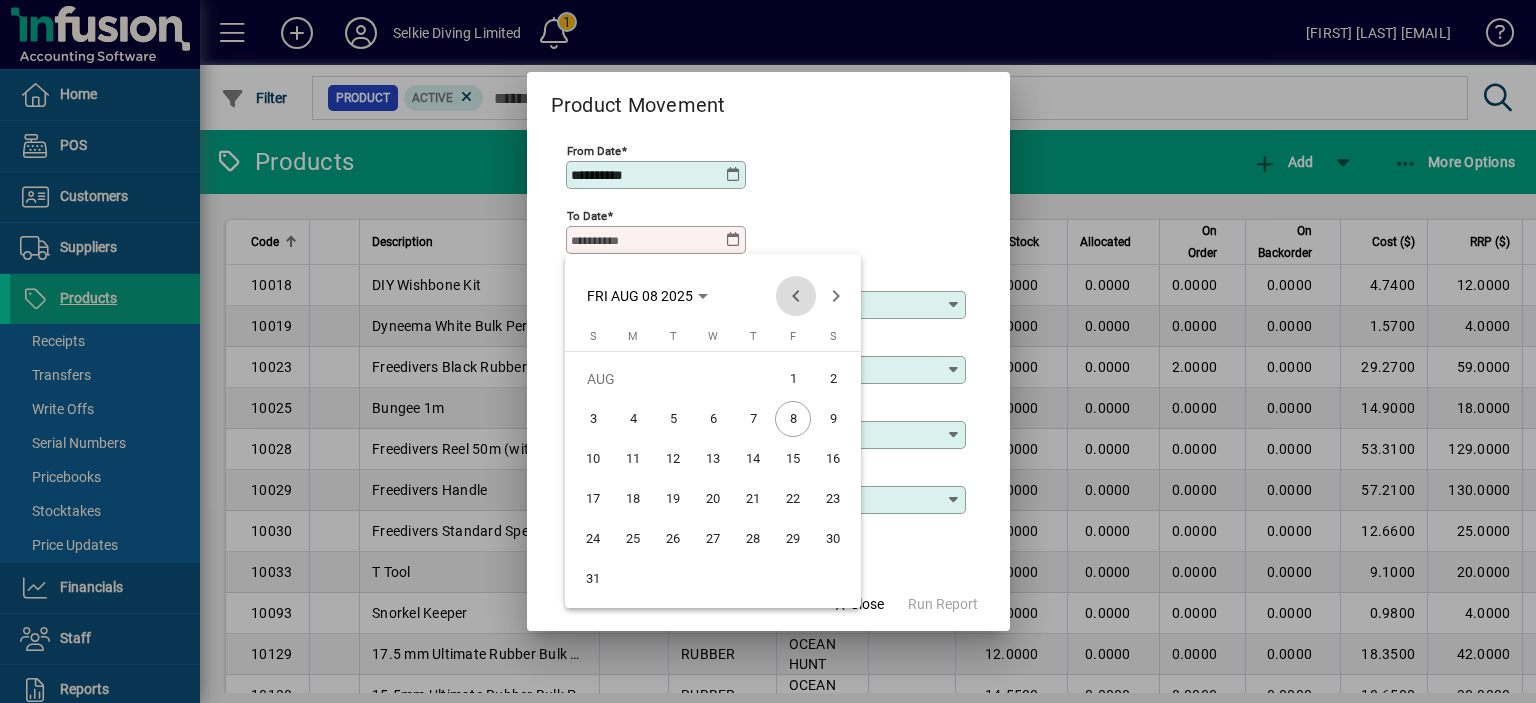 click at bounding box center (796, 296) 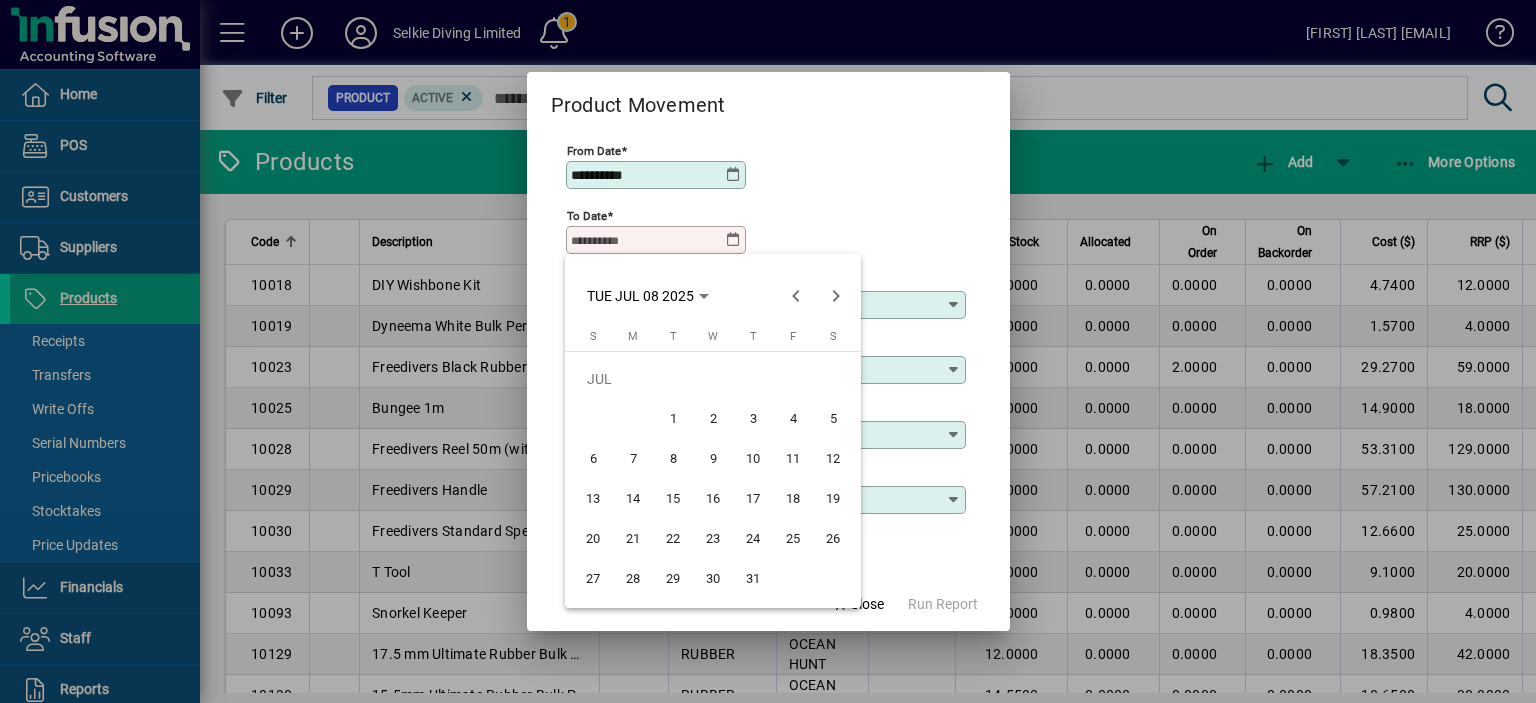 click on "15" at bounding box center [673, 499] 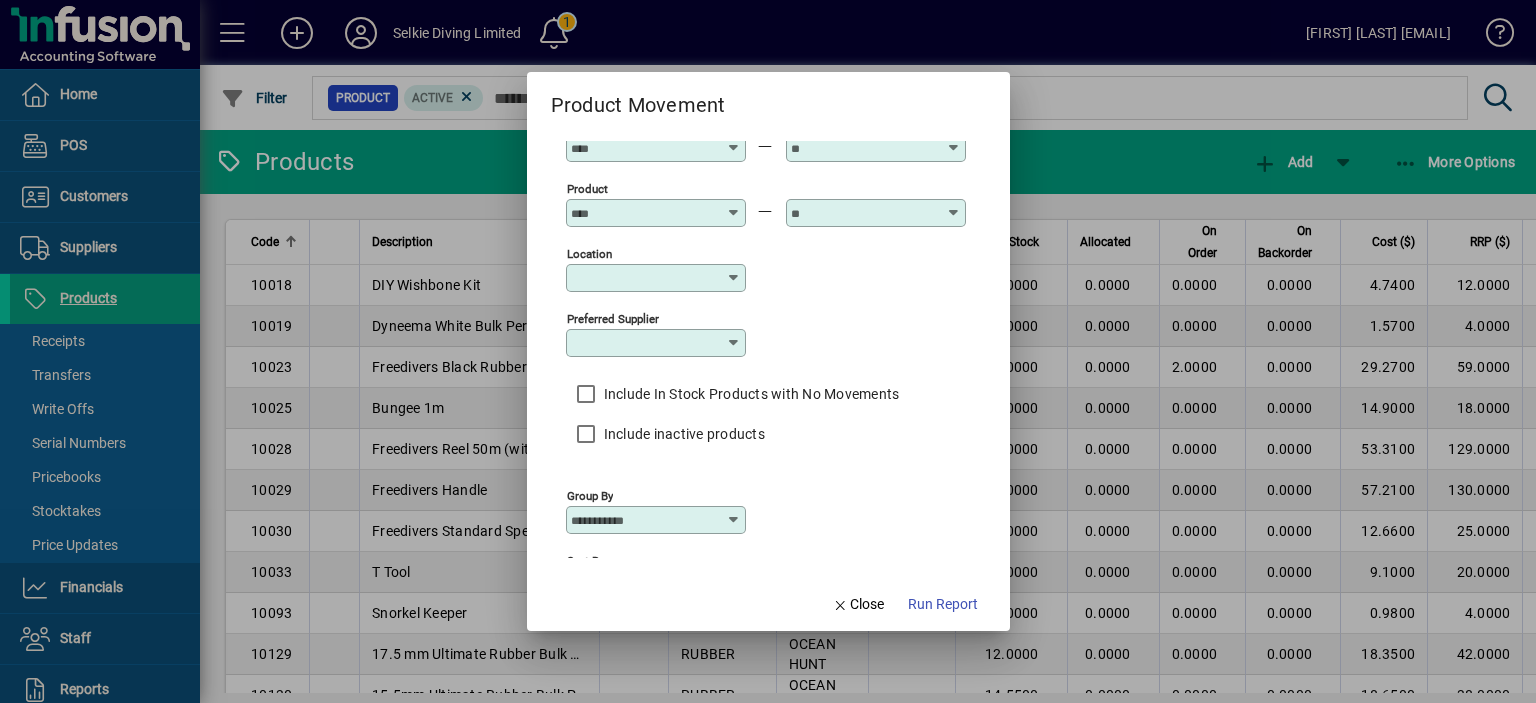 scroll, scrollTop: 300, scrollLeft: 0, axis: vertical 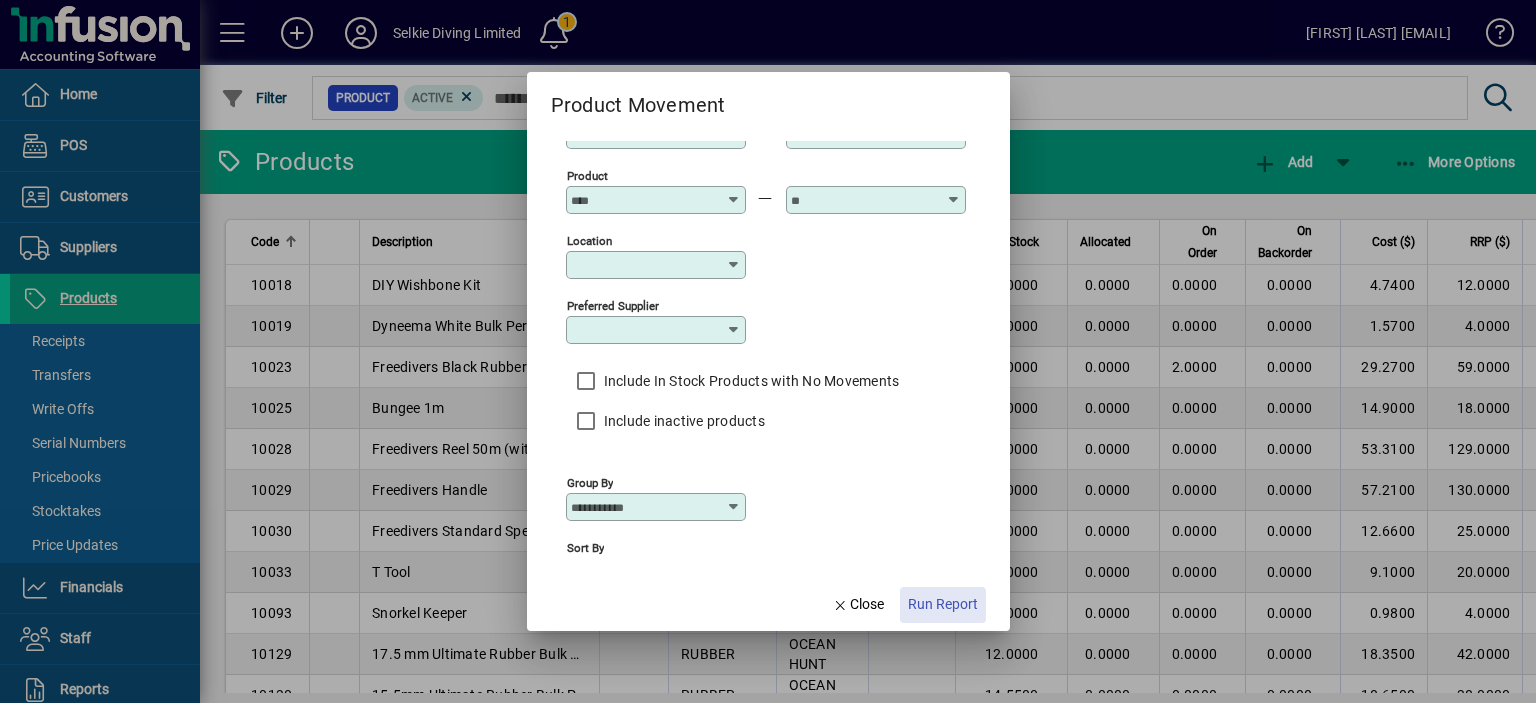 click on "Run Report" 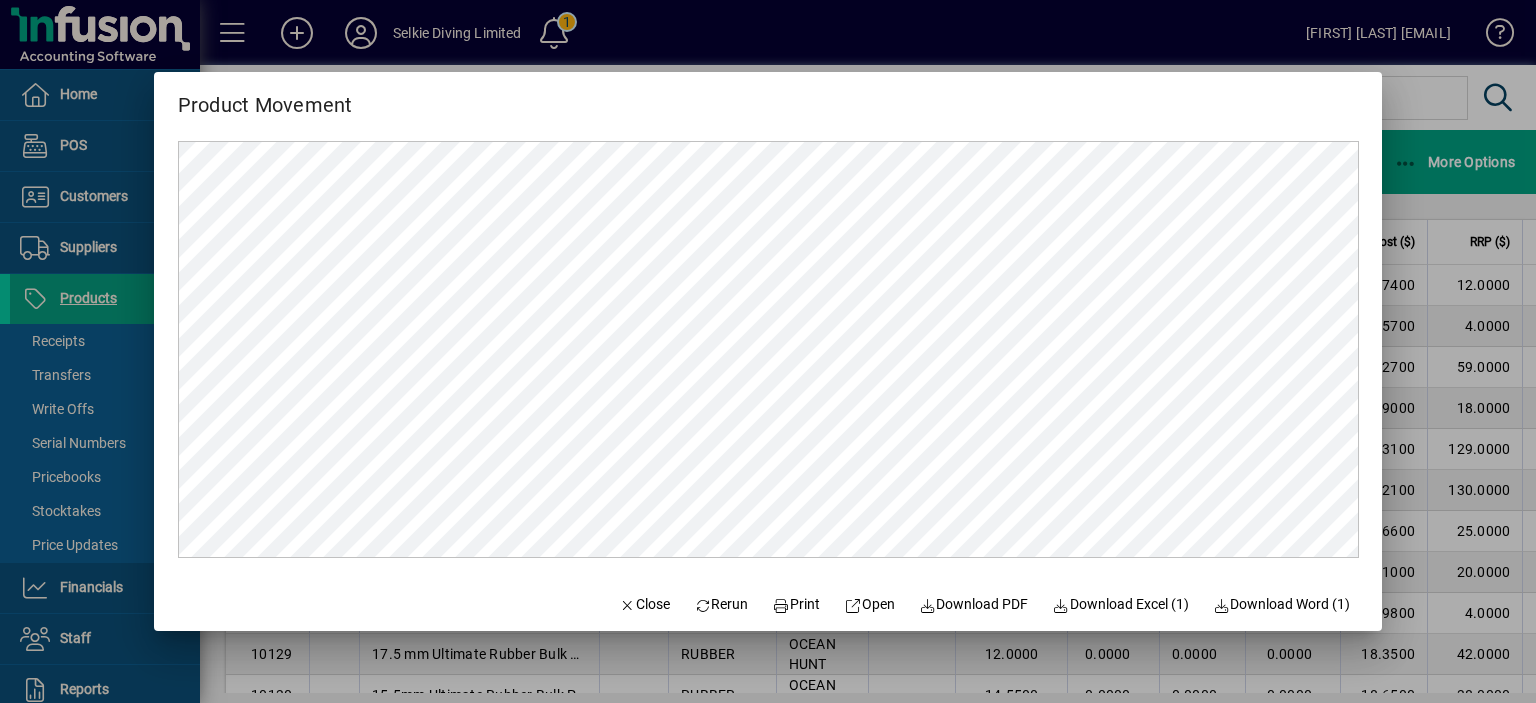scroll, scrollTop: 0, scrollLeft: 0, axis: both 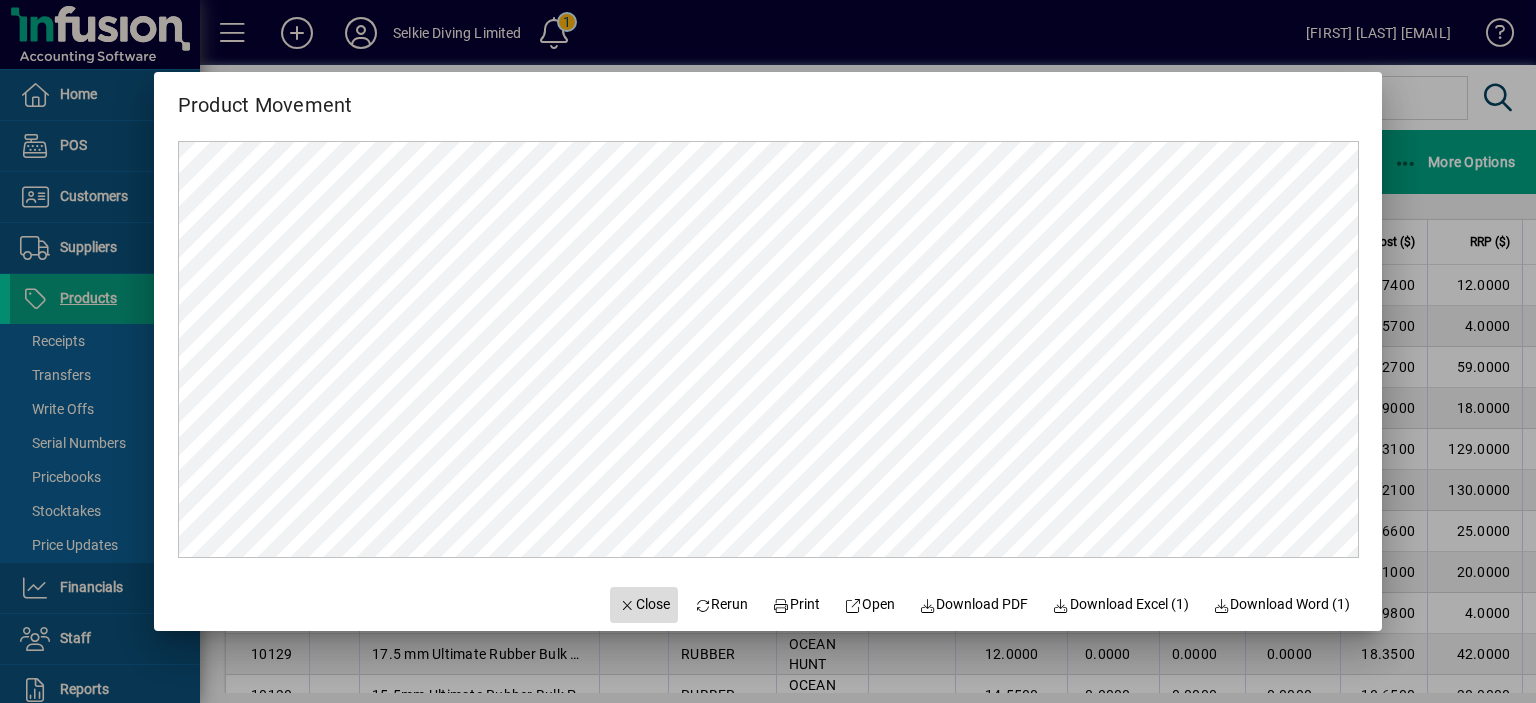 click on "Close" 